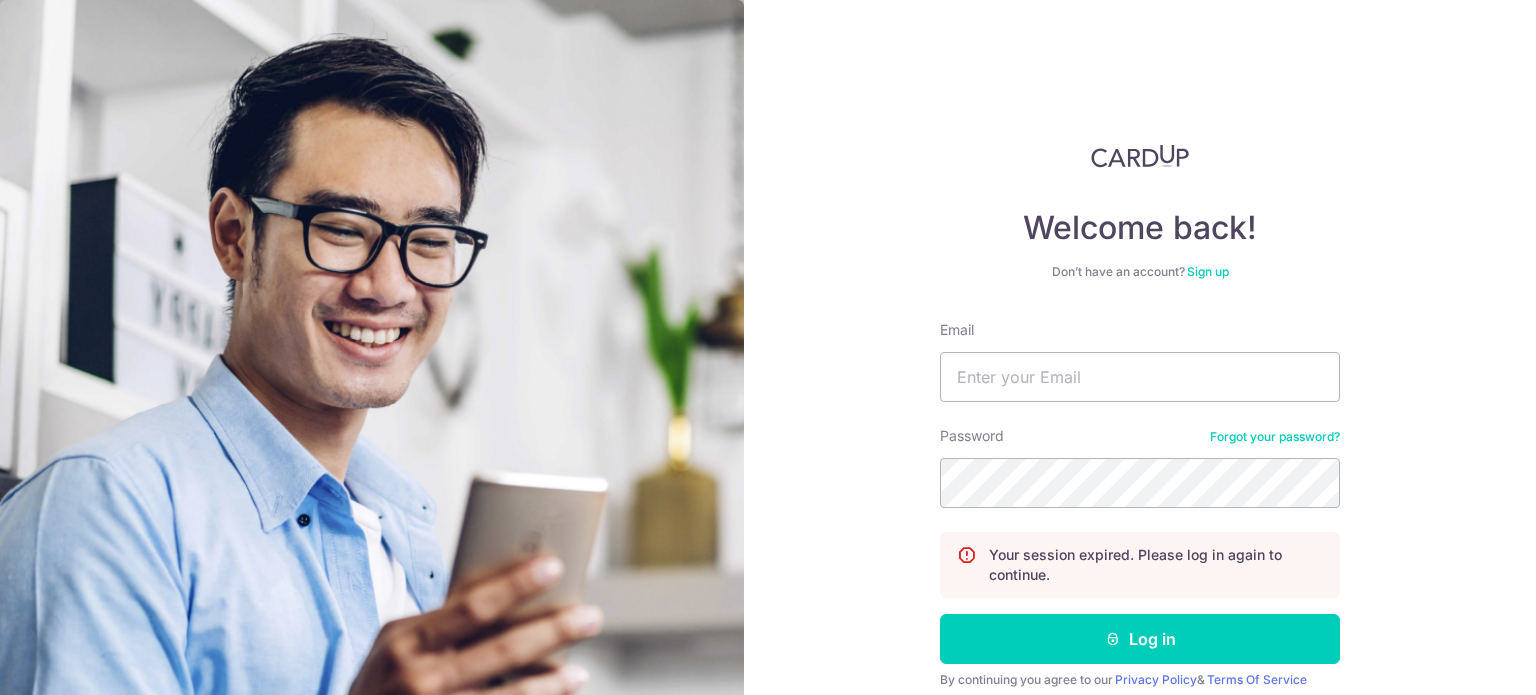 scroll, scrollTop: 0, scrollLeft: 0, axis: both 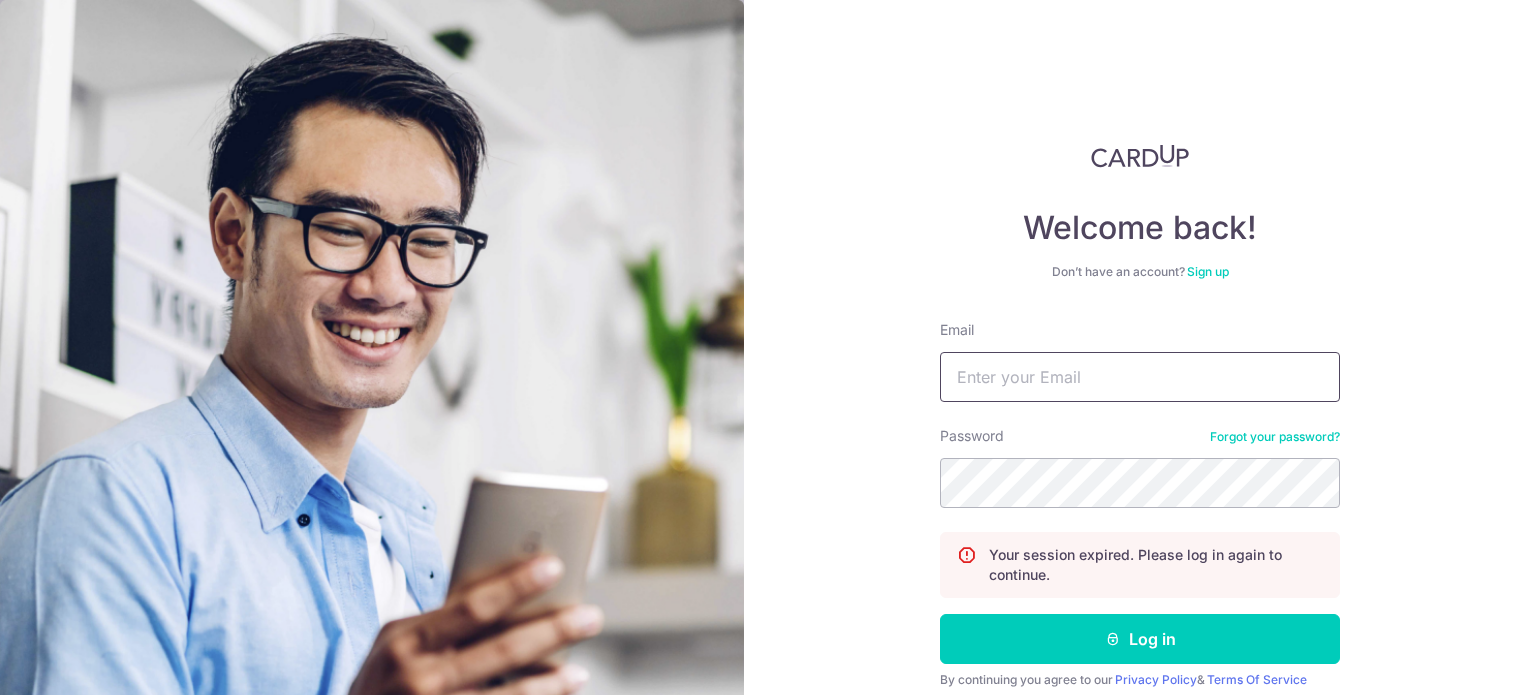 click on "Email" at bounding box center [1140, 377] 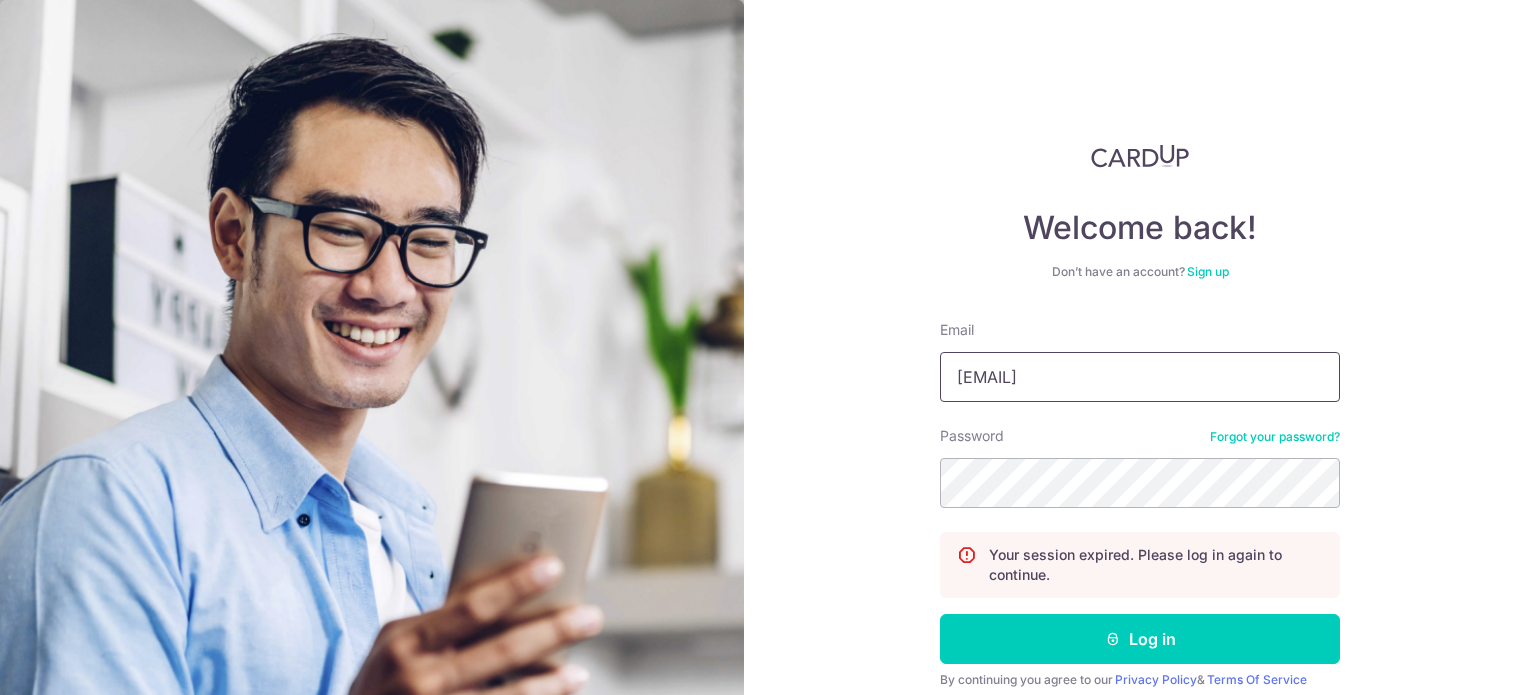 type on "Vps@tradingfxvps.com" 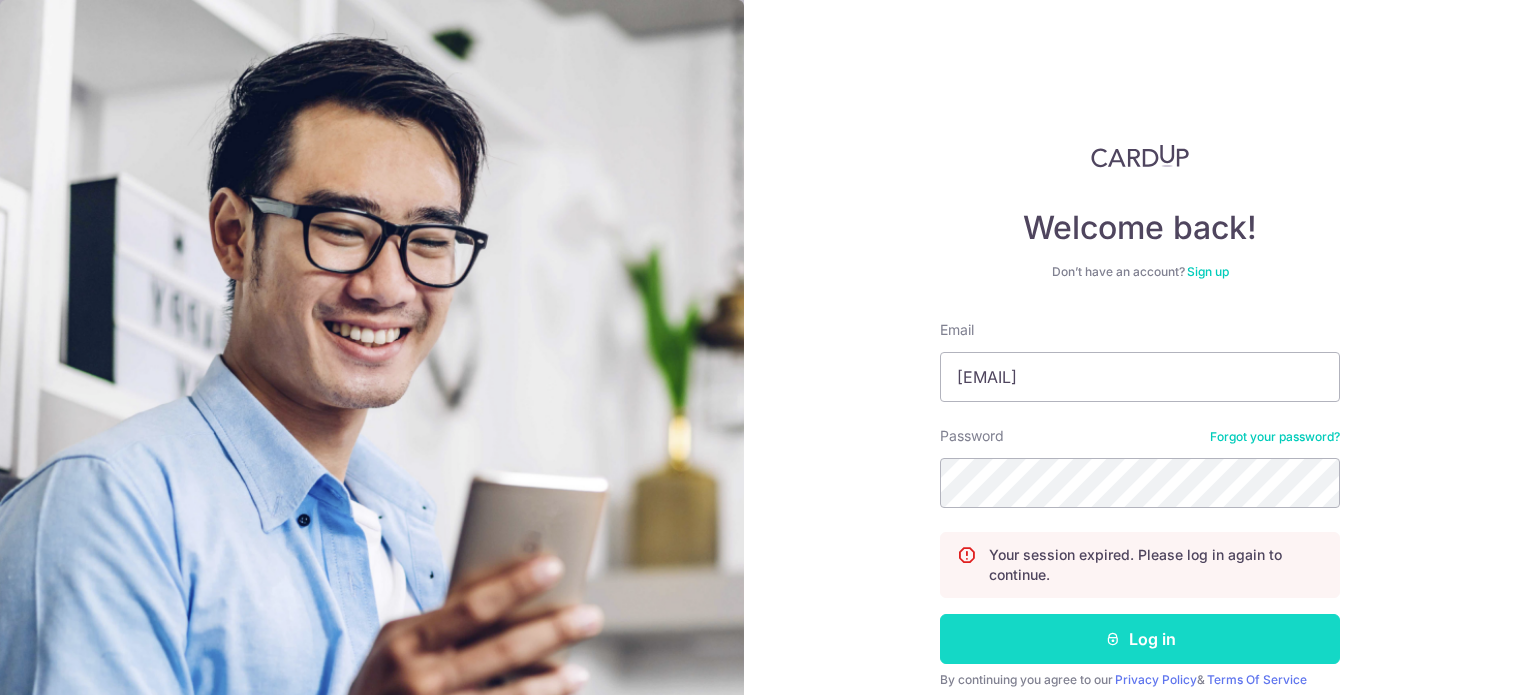 click on "Log in" at bounding box center (1140, 639) 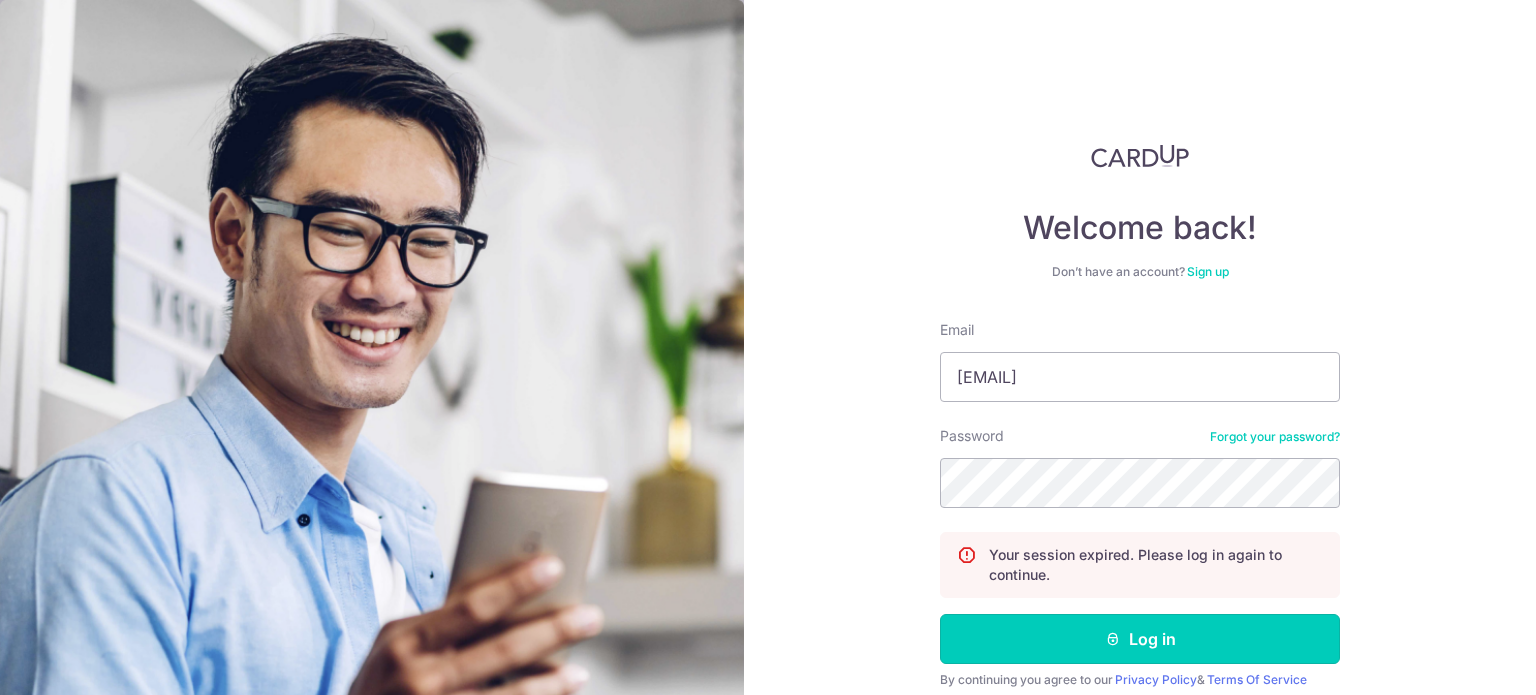 type 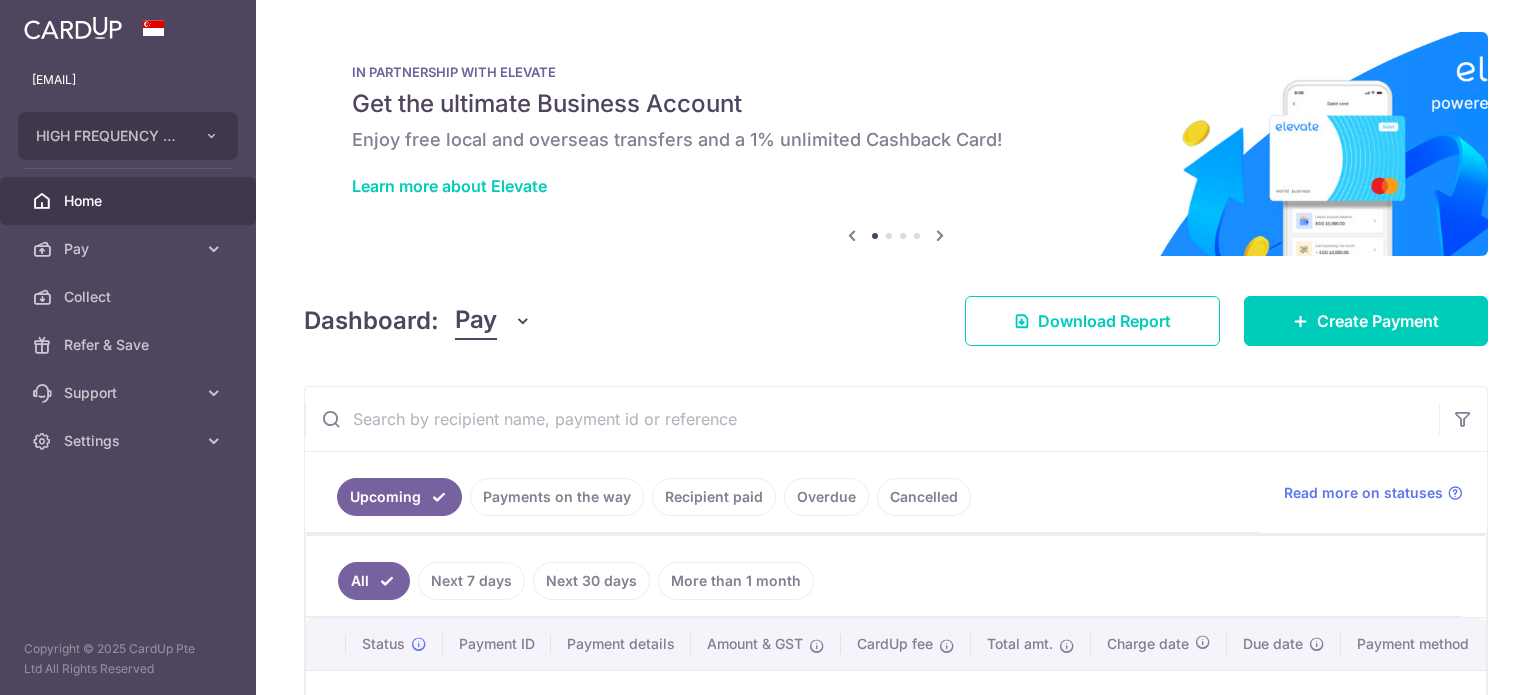 scroll, scrollTop: 0, scrollLeft: 0, axis: both 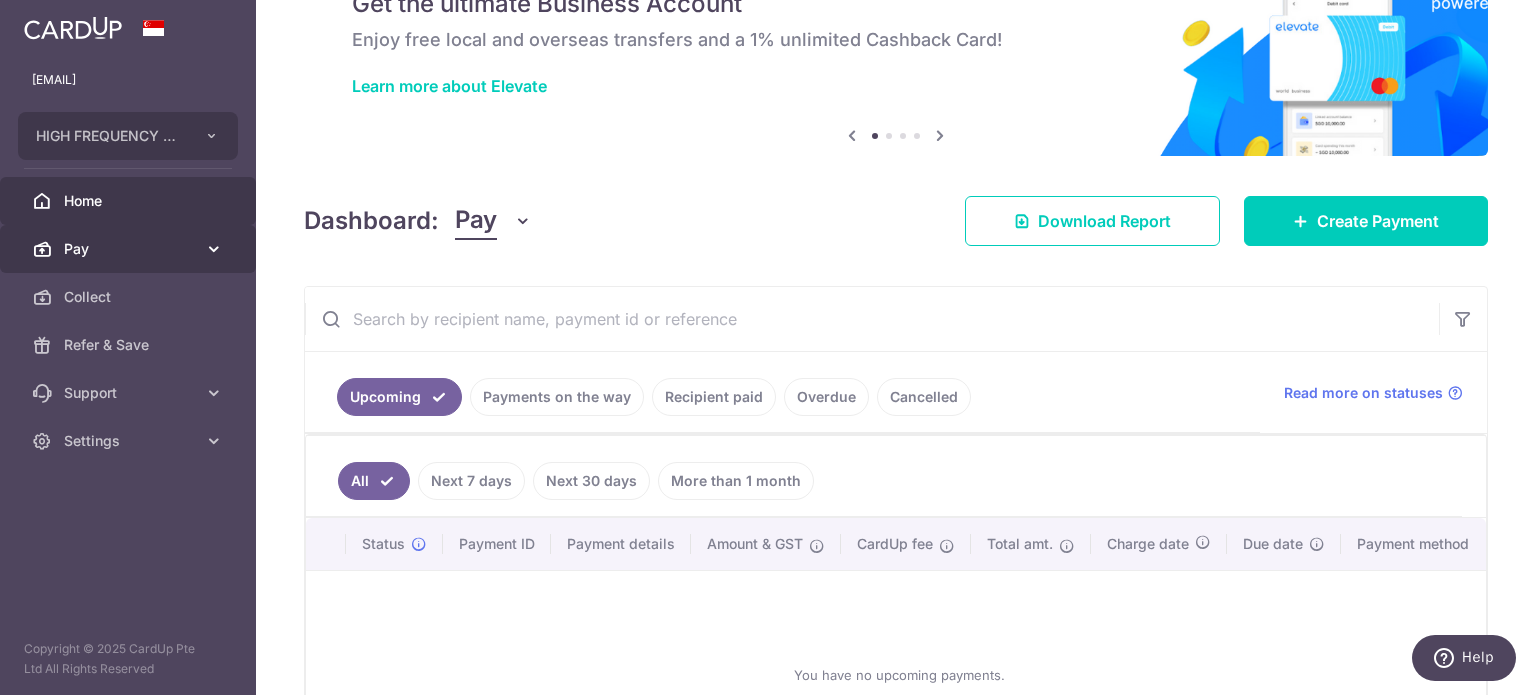 click on "Pay" at bounding box center (130, 249) 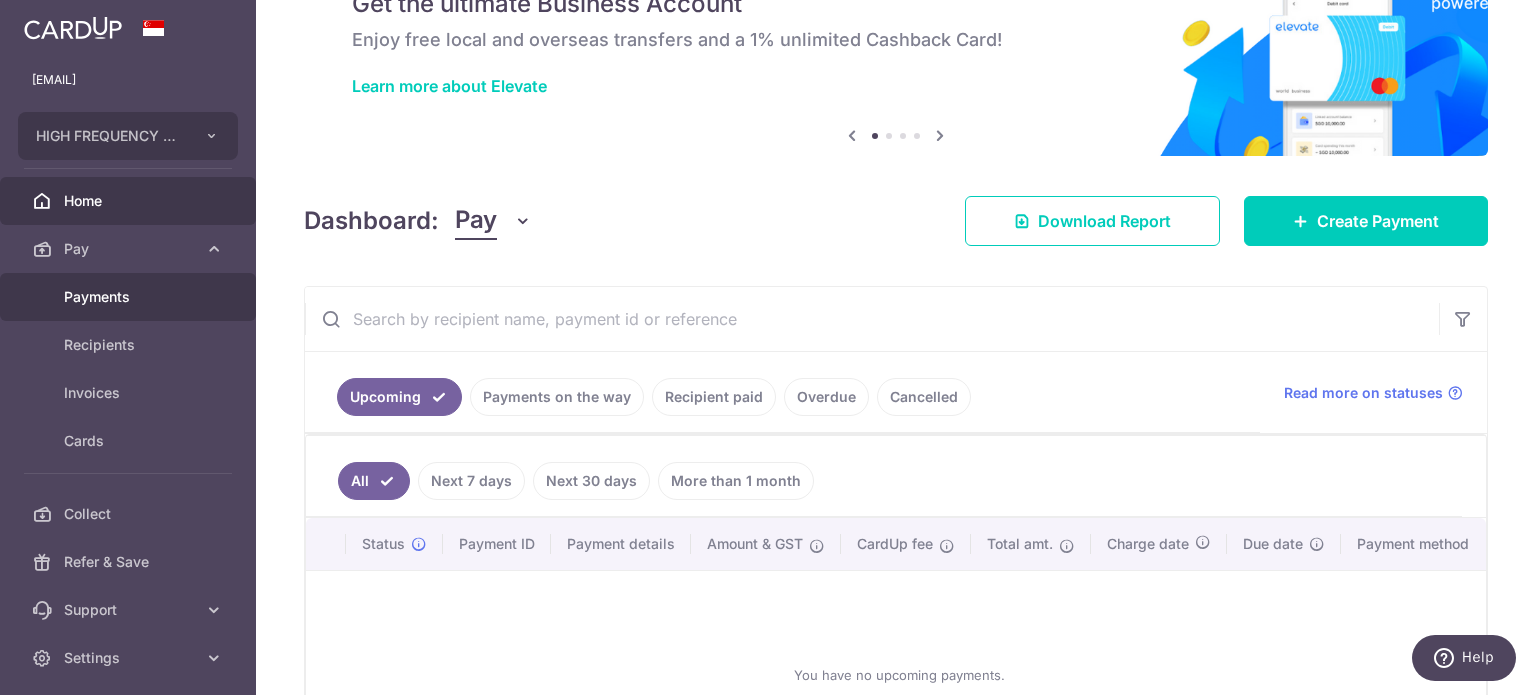 click on "Payments" at bounding box center [130, 297] 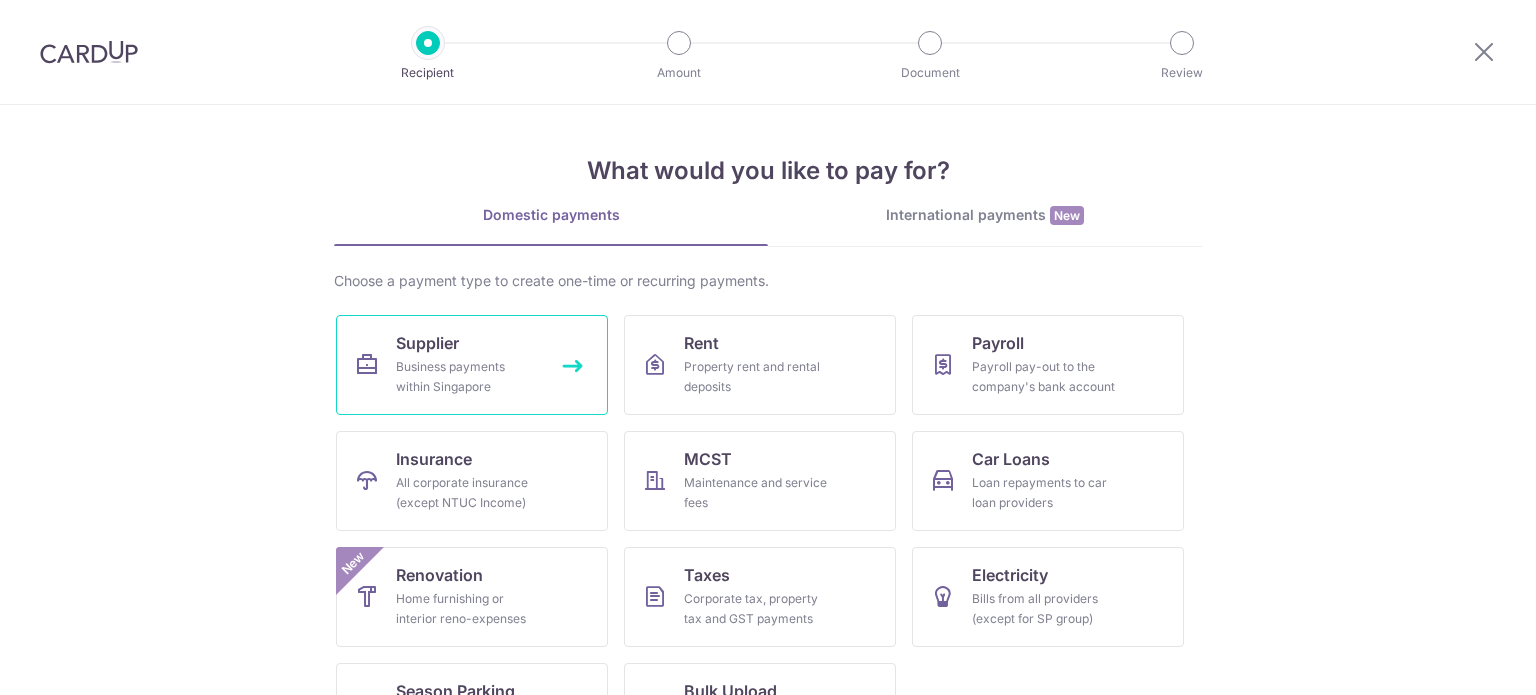 scroll, scrollTop: 0, scrollLeft: 0, axis: both 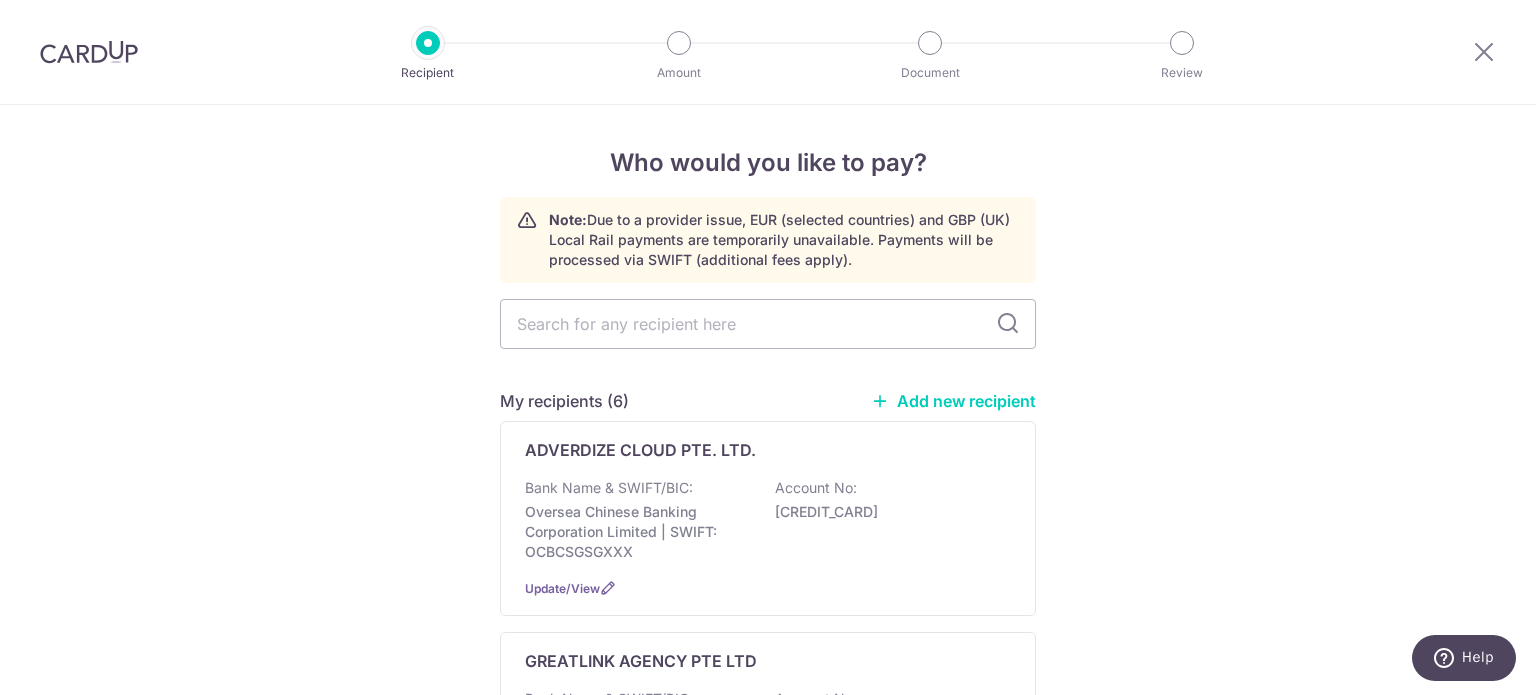 click on "Add new recipient" at bounding box center (953, 401) 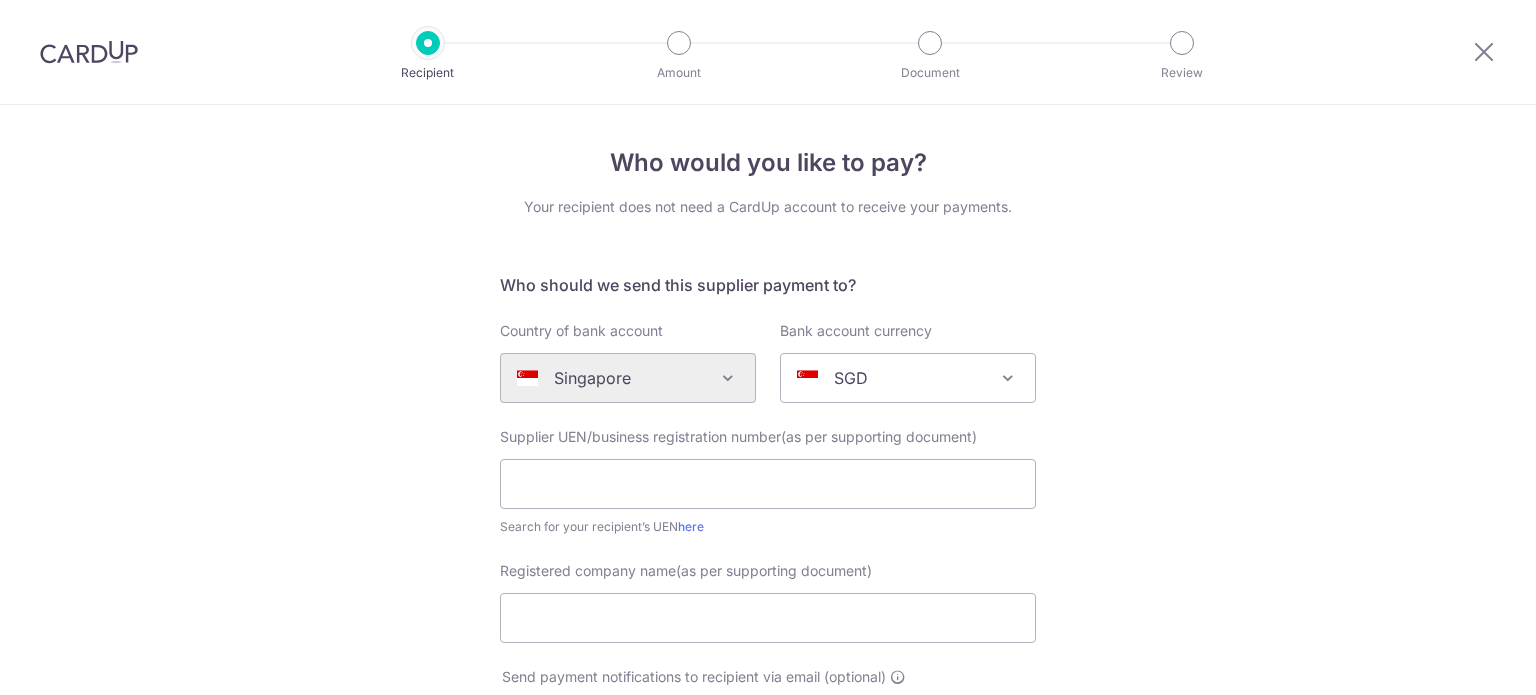 scroll, scrollTop: 0, scrollLeft: 0, axis: both 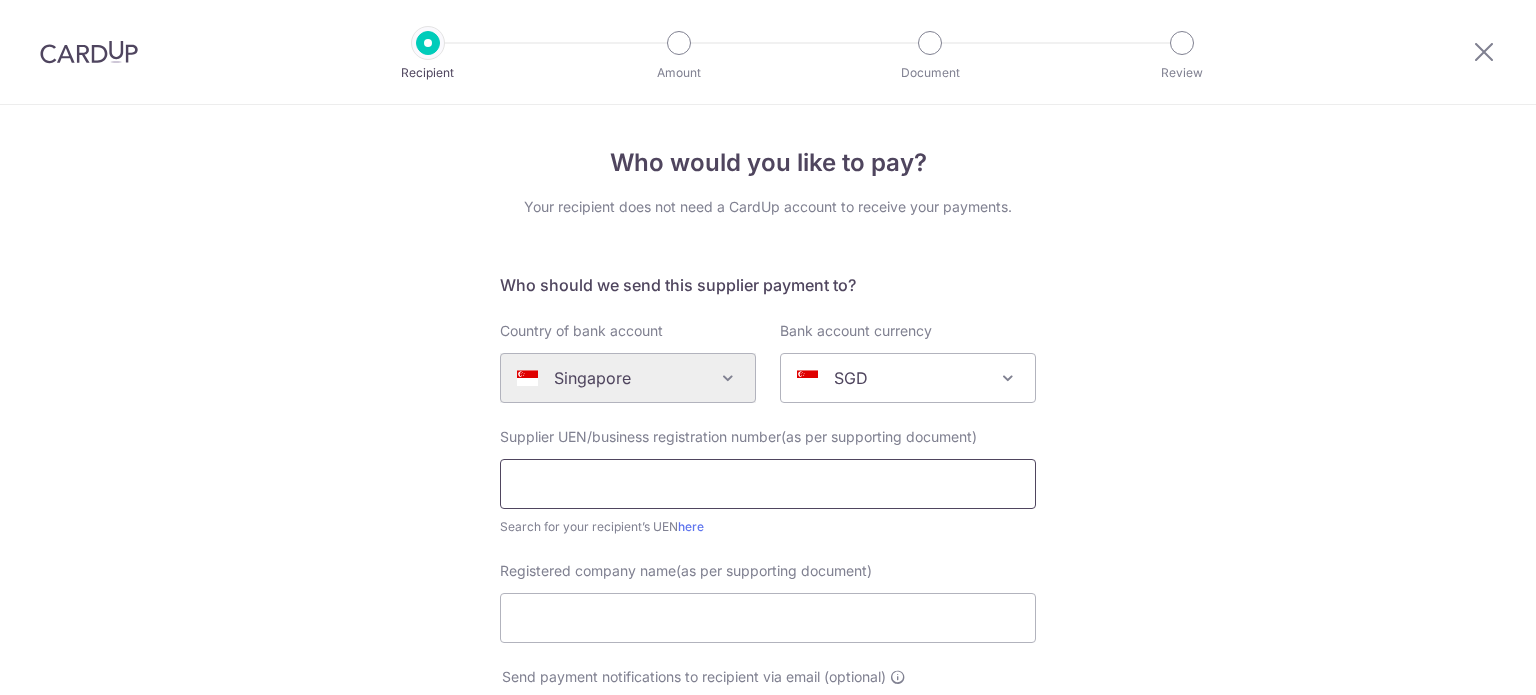 click at bounding box center [768, 484] 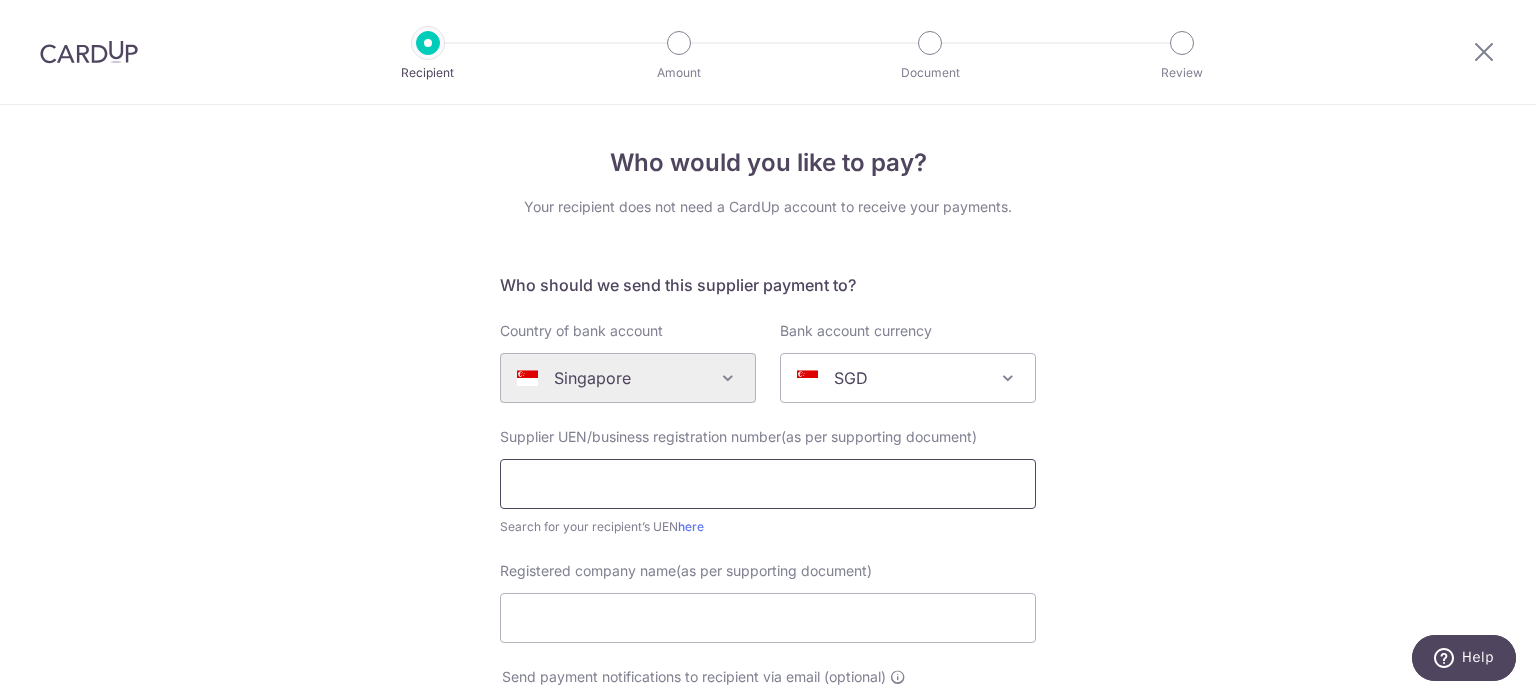 click at bounding box center [768, 484] 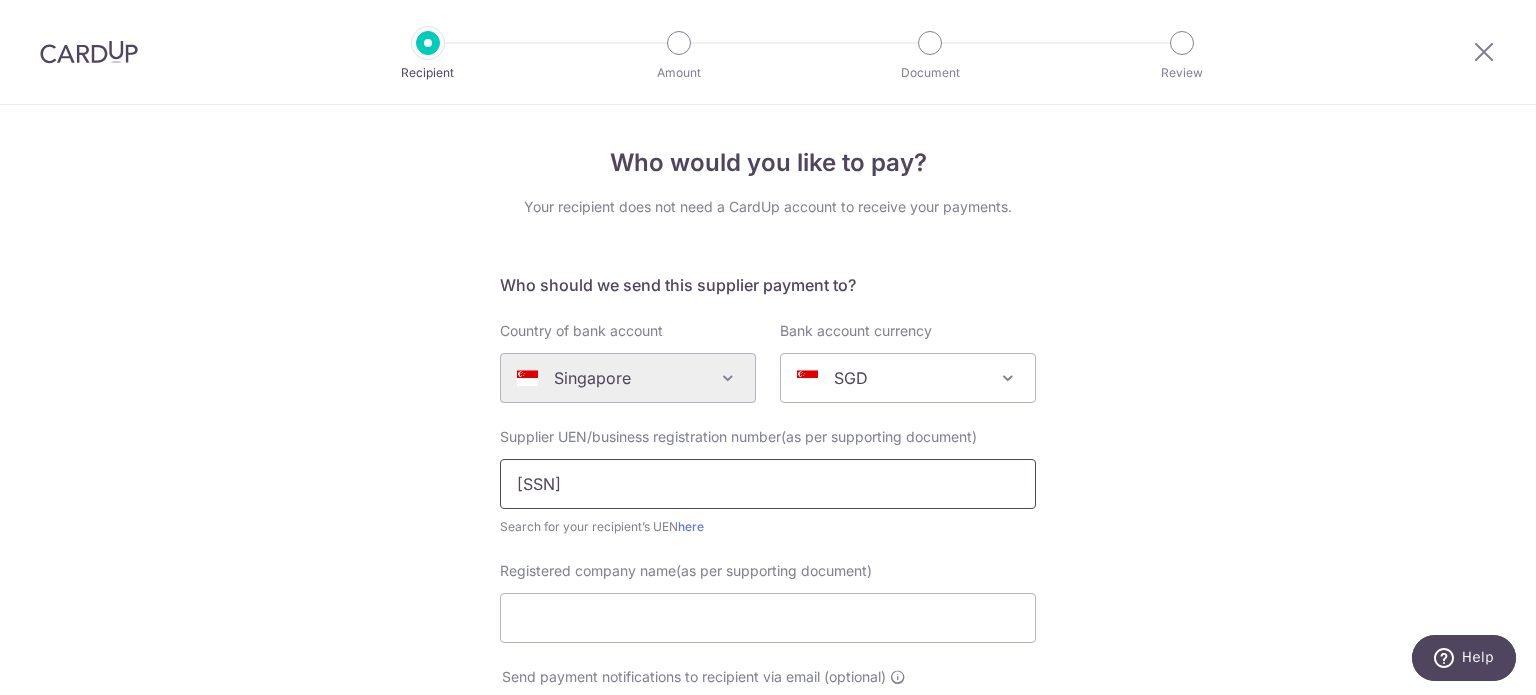 scroll, scrollTop: 100, scrollLeft: 0, axis: vertical 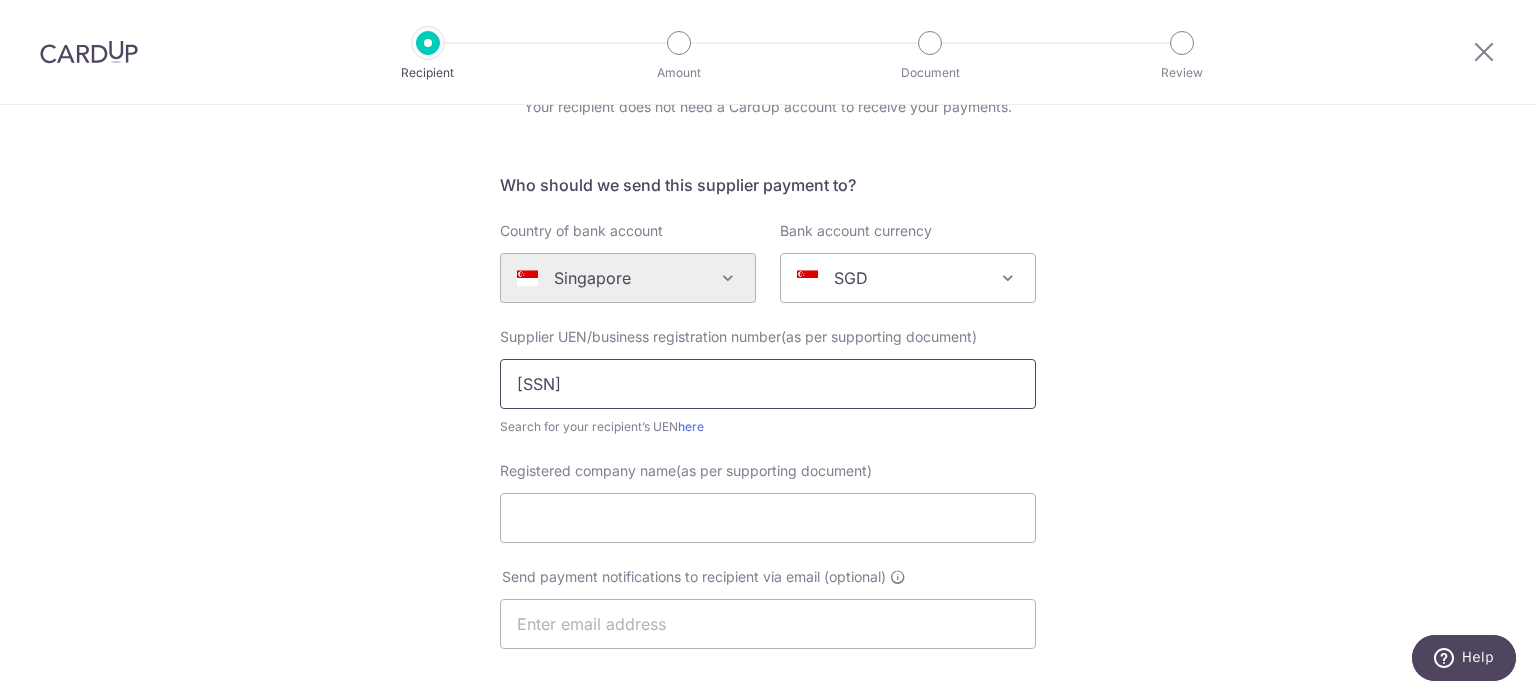 click on "[SSN]" at bounding box center [768, 384] 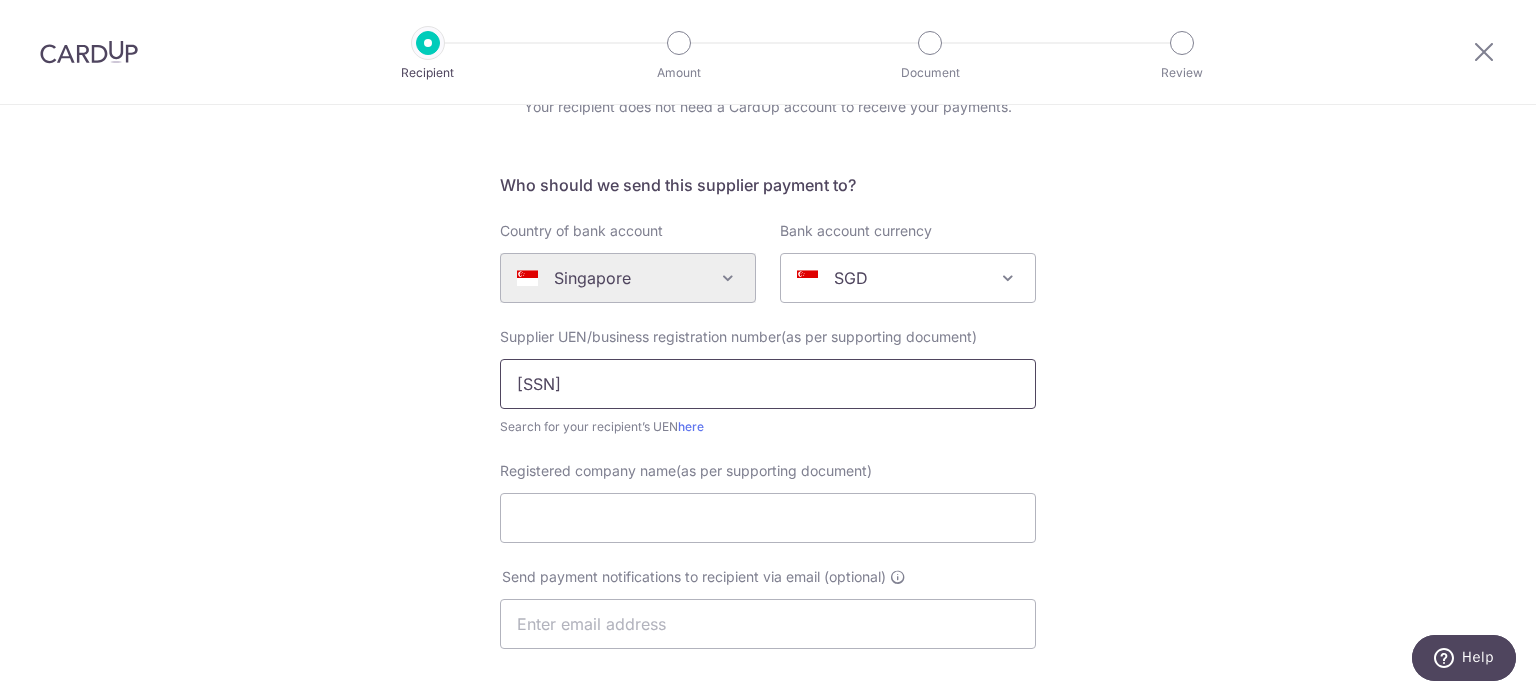 type on "[SSN]" 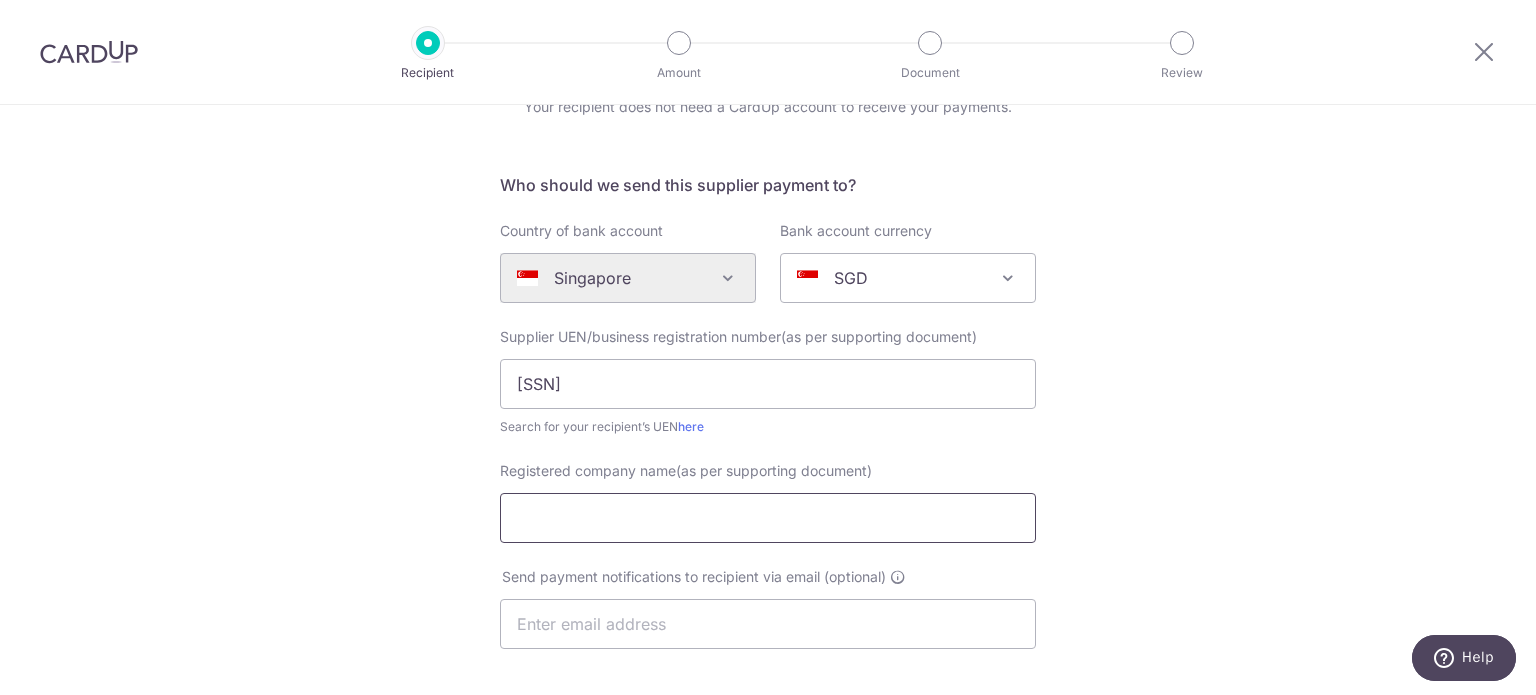 click on "Registered company name(as per supporting document)" at bounding box center [768, 518] 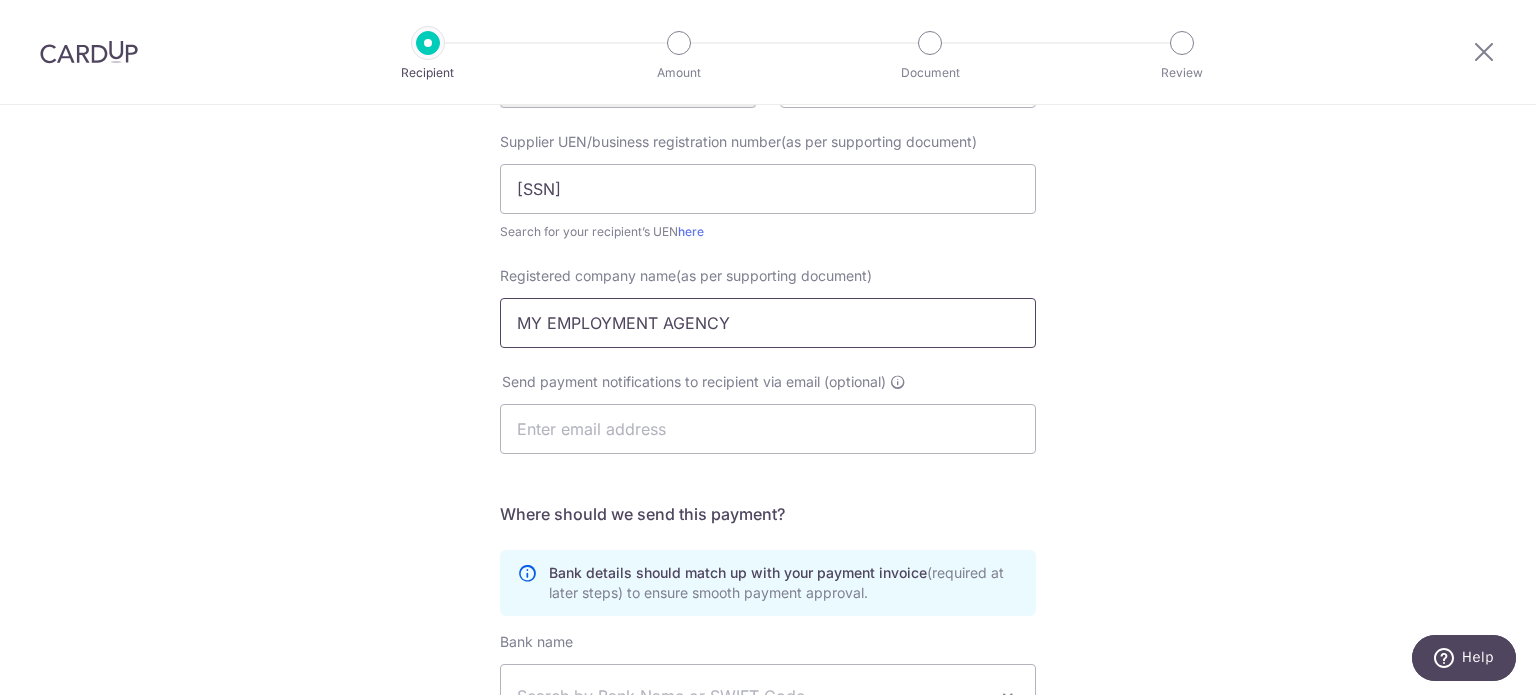 scroll, scrollTop: 300, scrollLeft: 0, axis: vertical 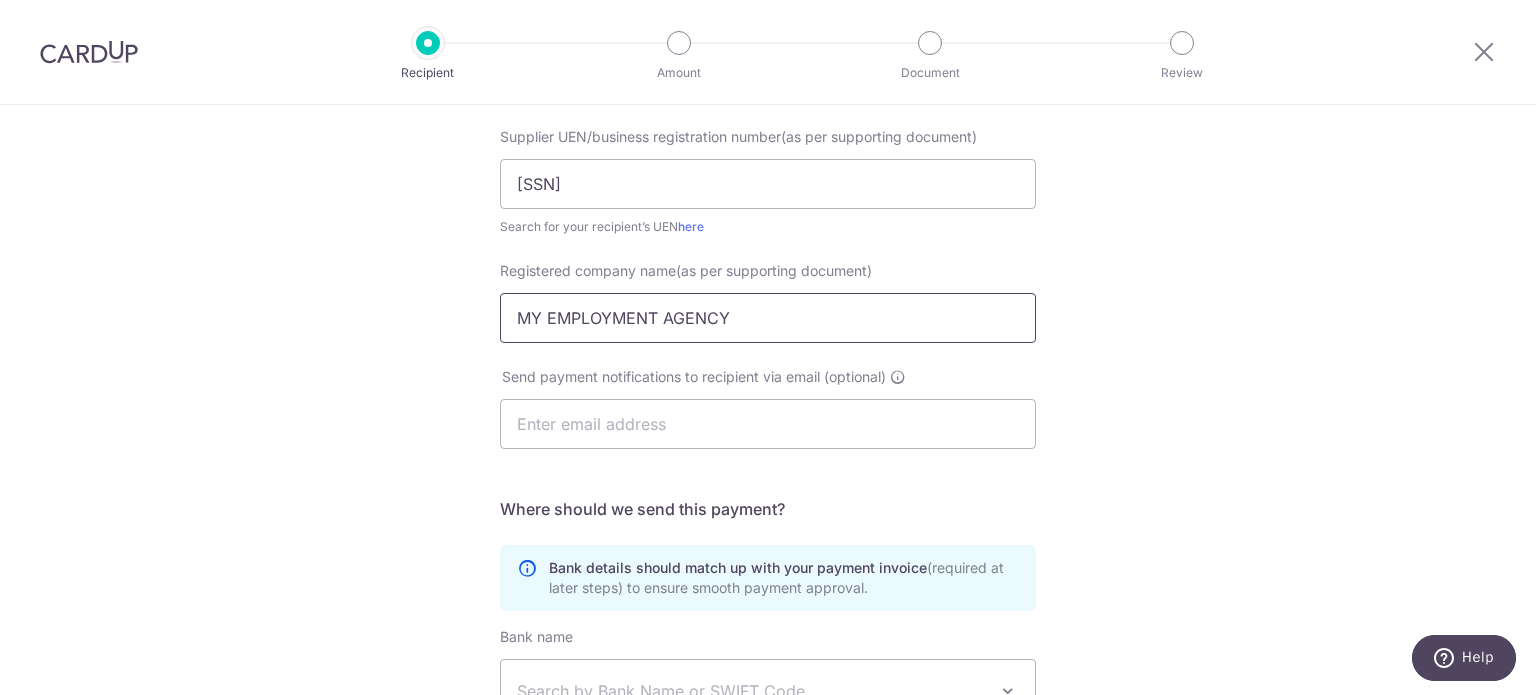 click on "MY EMPLOYMENT AGENCY" at bounding box center (768, 318) 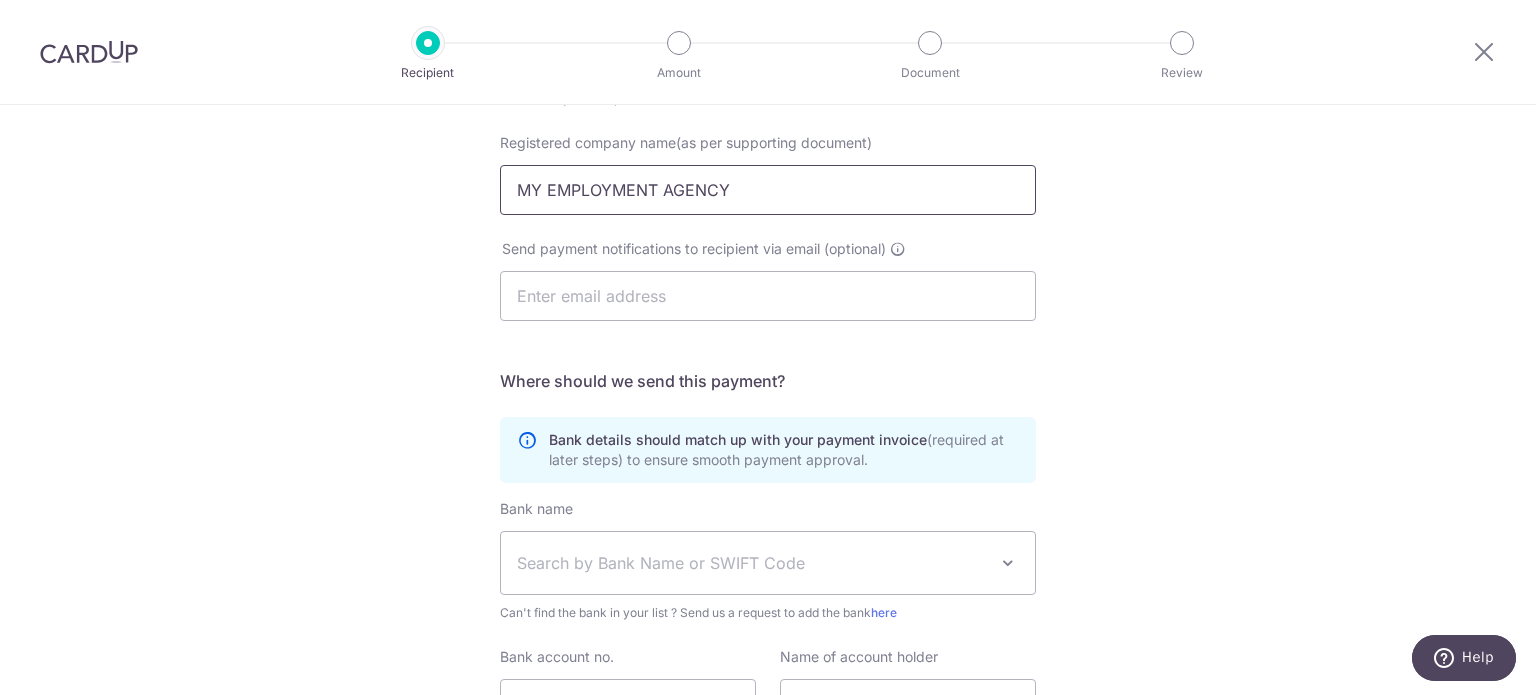 scroll, scrollTop: 500, scrollLeft: 0, axis: vertical 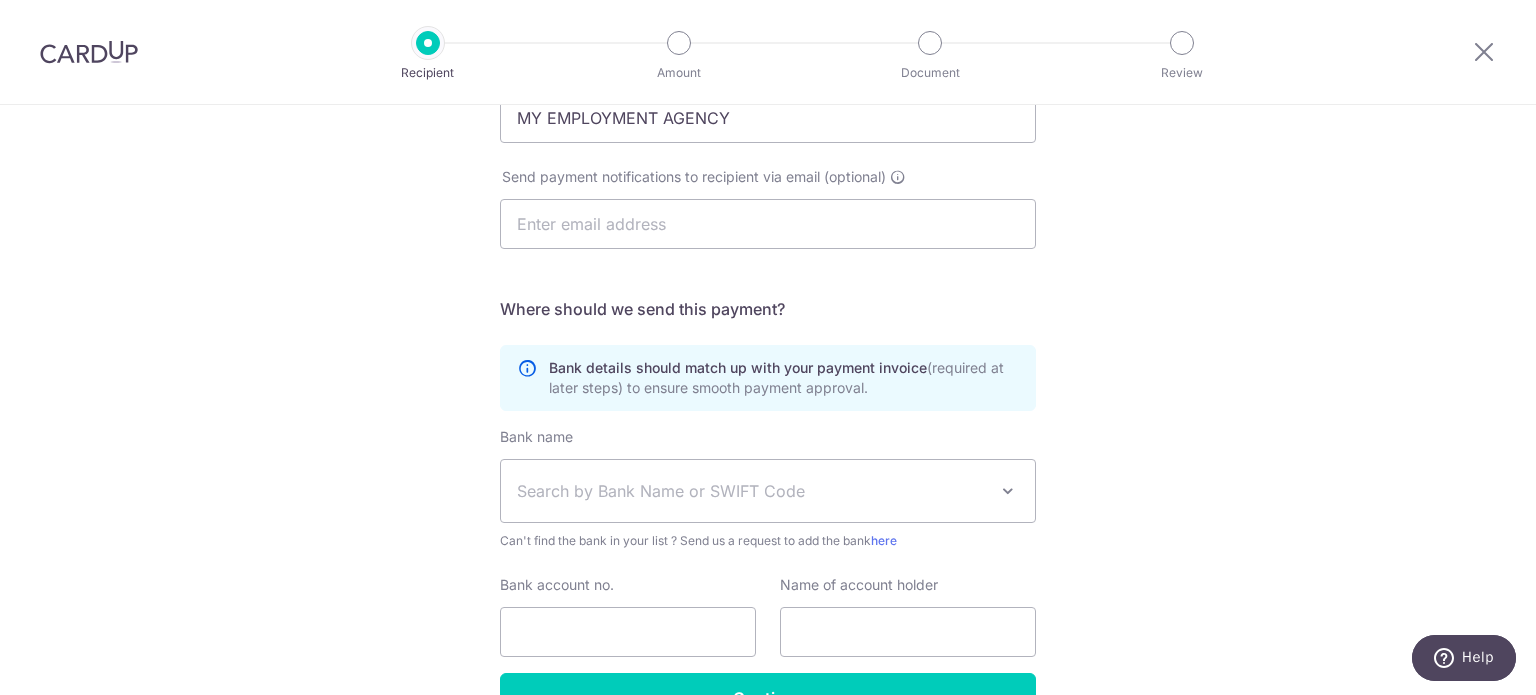 click on "Search by Bank Name or SWIFT Code" at bounding box center (752, 491) 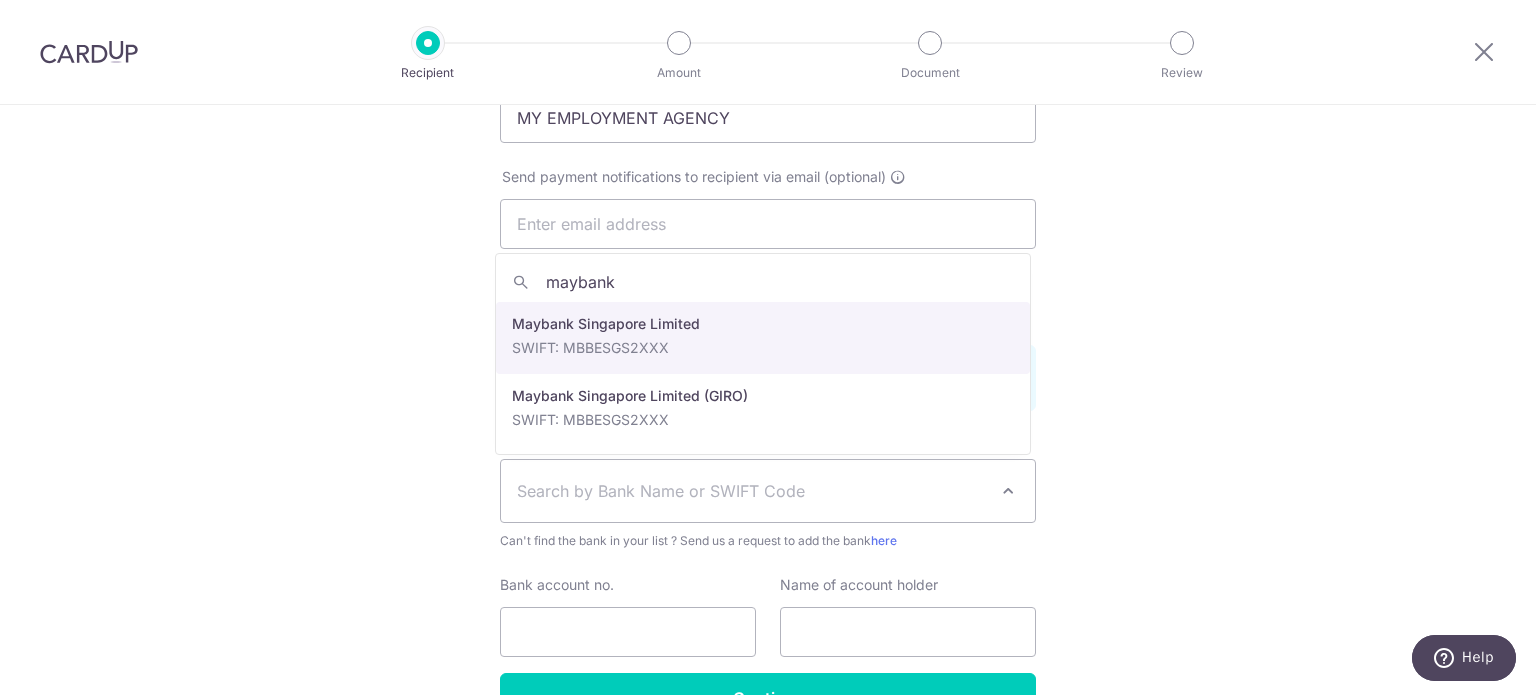 type on "maybank" 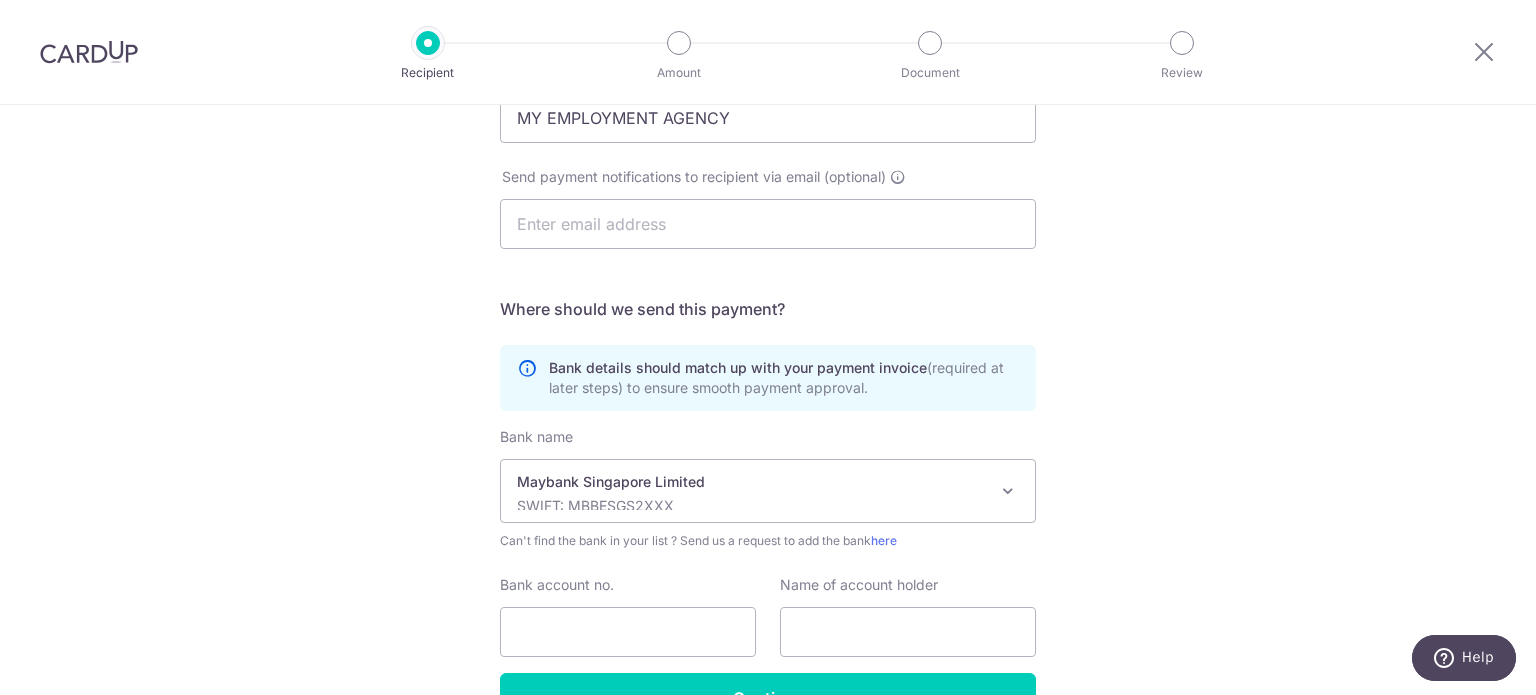 click on "Who would you like to pay?
Your recipient does not need a CardUp account to receive your payments.
Who should we send this supplier payment to?
Country of bank account
Algeria
Andorra
Angola
Anguilla
Argentina
Armenia
Aruba
Australia
Austria
Azerbaijan
Bahrain
Bangladesh
Belgium
Bolivia
Bosnia and Herzegovina
Brazil
British Virgin Islands
Bulgaria
Canada
Chile
China
Colombia
Costa Rica
Croatia
Cyprus
Czech Republic
Denmark
Dominica
Dominican Republic
East Timor
Ecuador
Egypt
Estonia
Faroe Islands
Fiji
Finland
France
French Guiana
French Polynesia
French Southern Territories
Georgia
Germany
Greece
Greenland
Grenada
Guernsey
Guyana
Honduras
Hong Kong
Hungary
Iceland
India
Indonesia
Ireland
Isle of Man
Israel
Italy
Japan
Jersey
Kazakhstan
Kosovo
Kuwait
Kyrgyzstan" at bounding box center (768, 211) 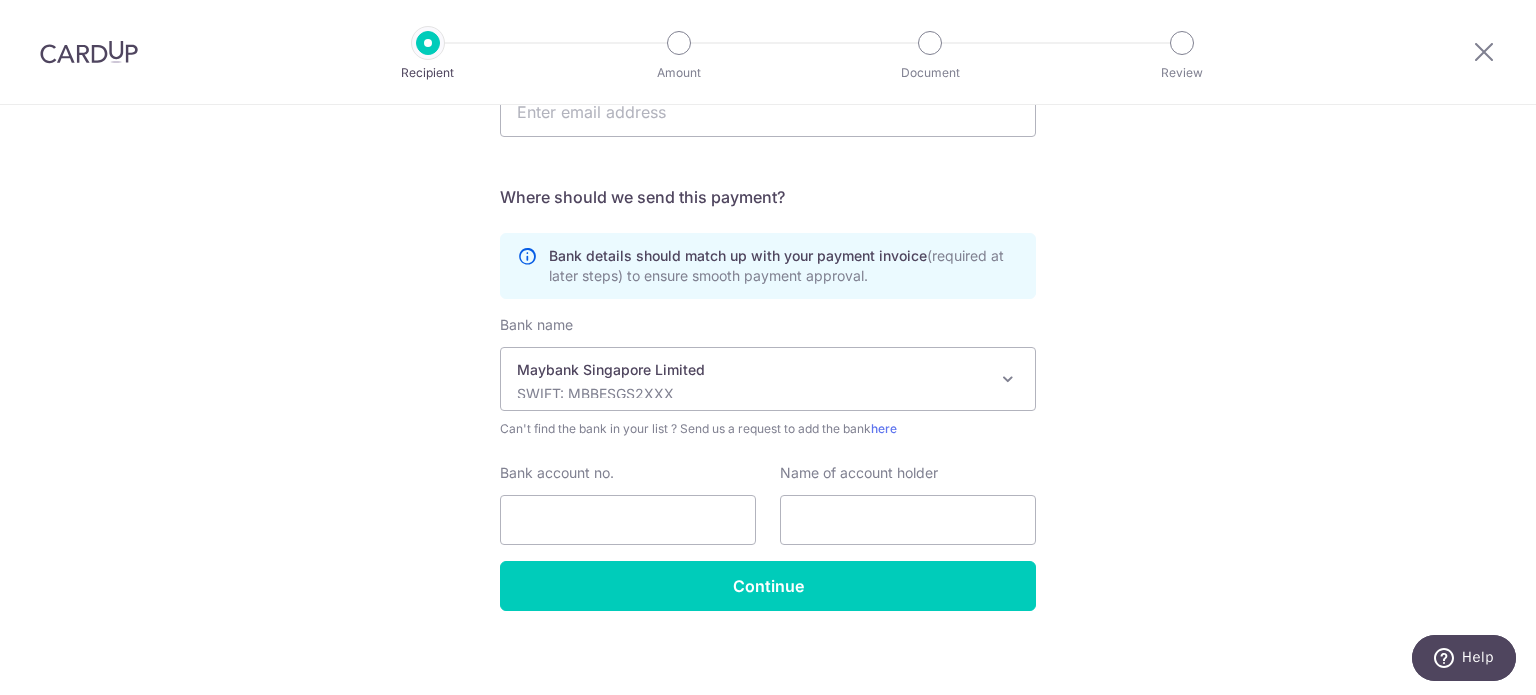 scroll, scrollTop: 620, scrollLeft: 0, axis: vertical 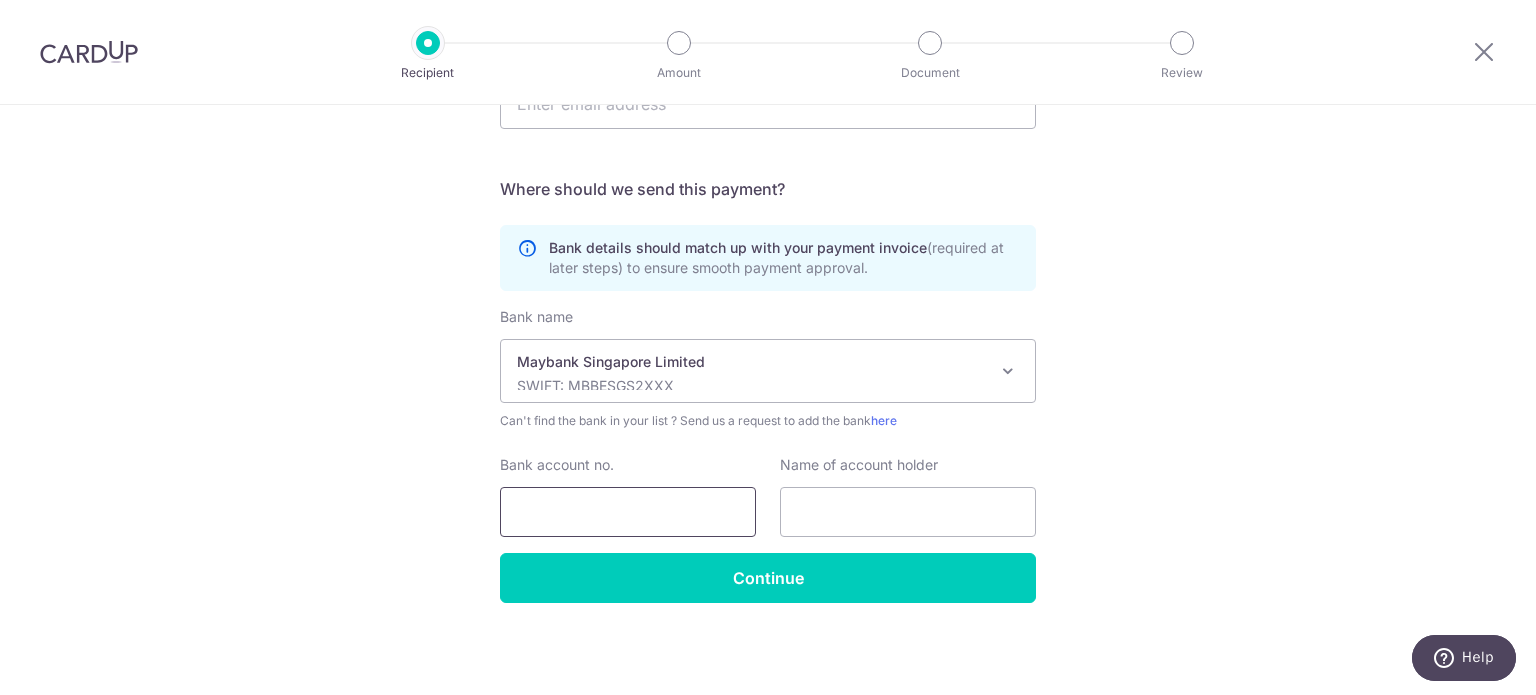 click on "Bank account no." at bounding box center [628, 512] 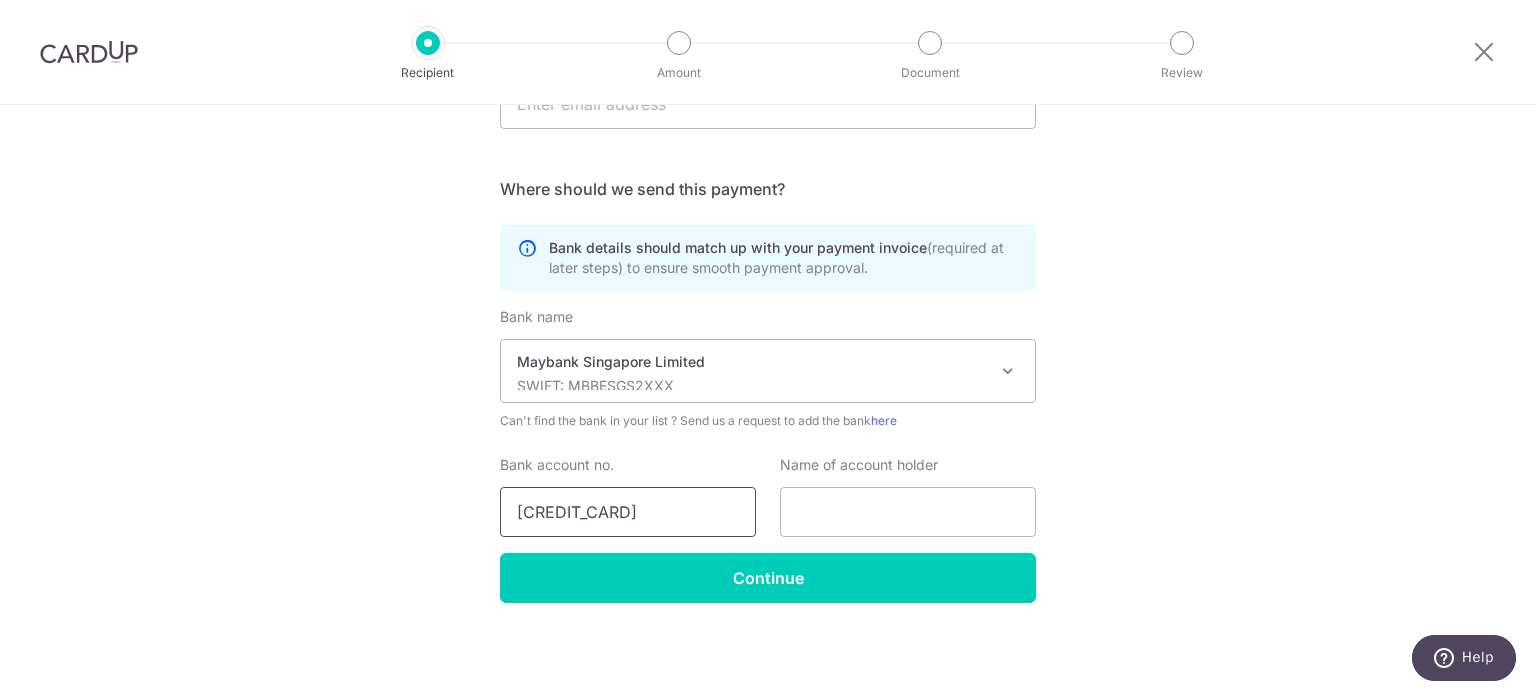 type on "04121083273" 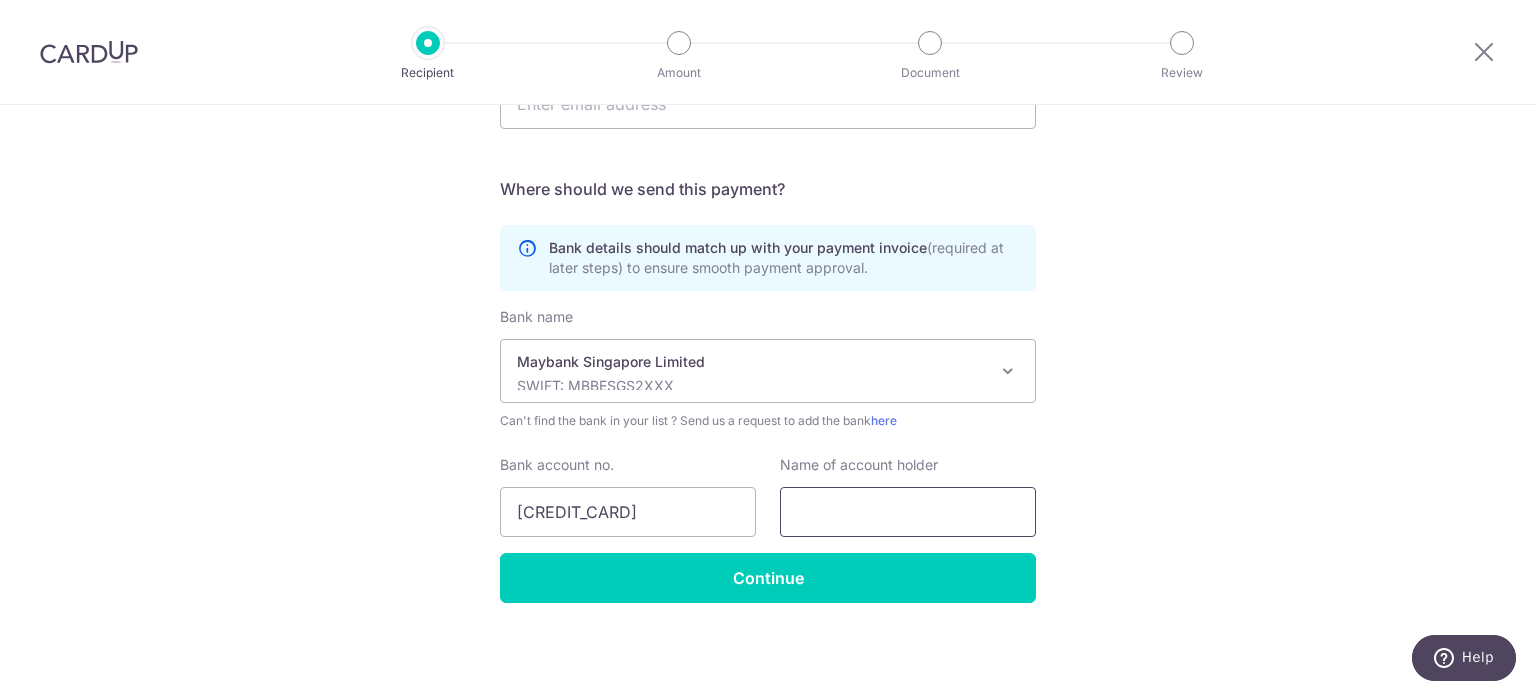 click at bounding box center [908, 512] 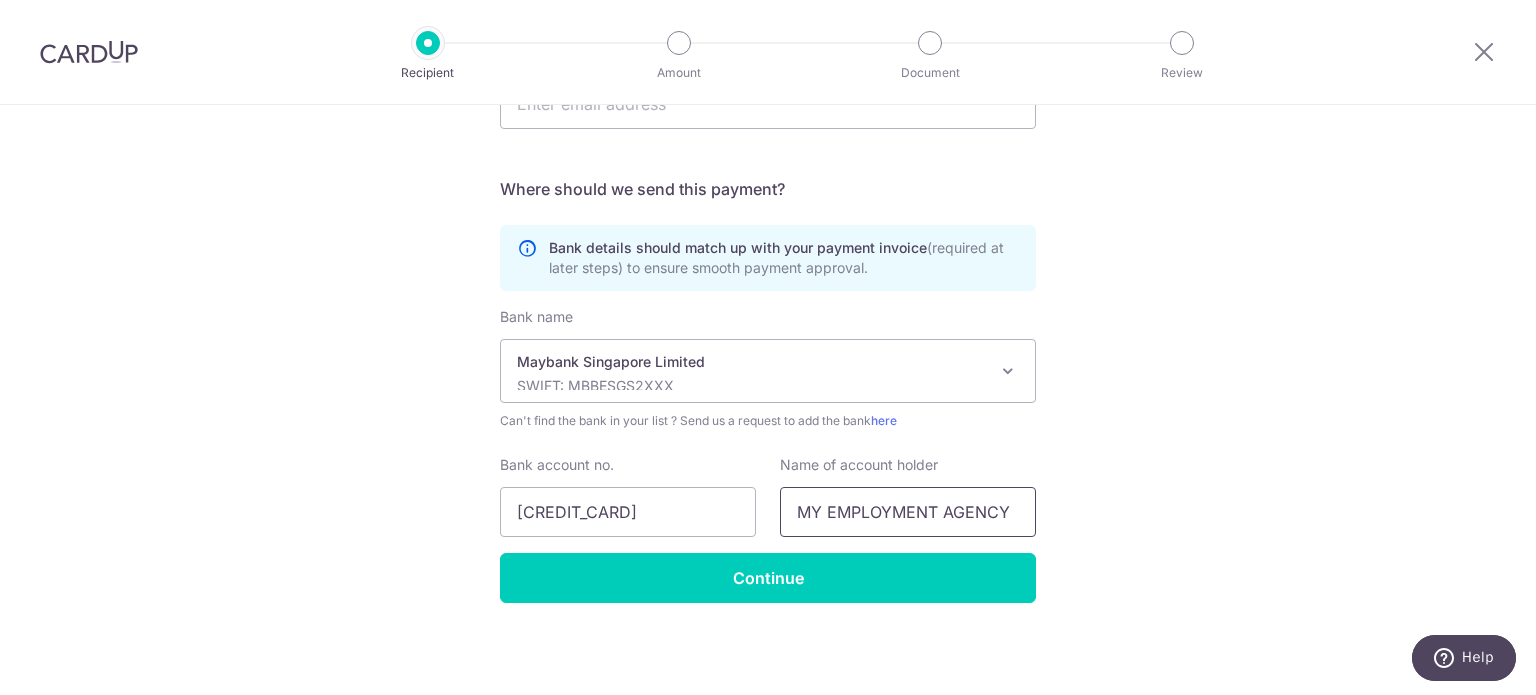 type on "MY EMPLOYMENT AGENCY" 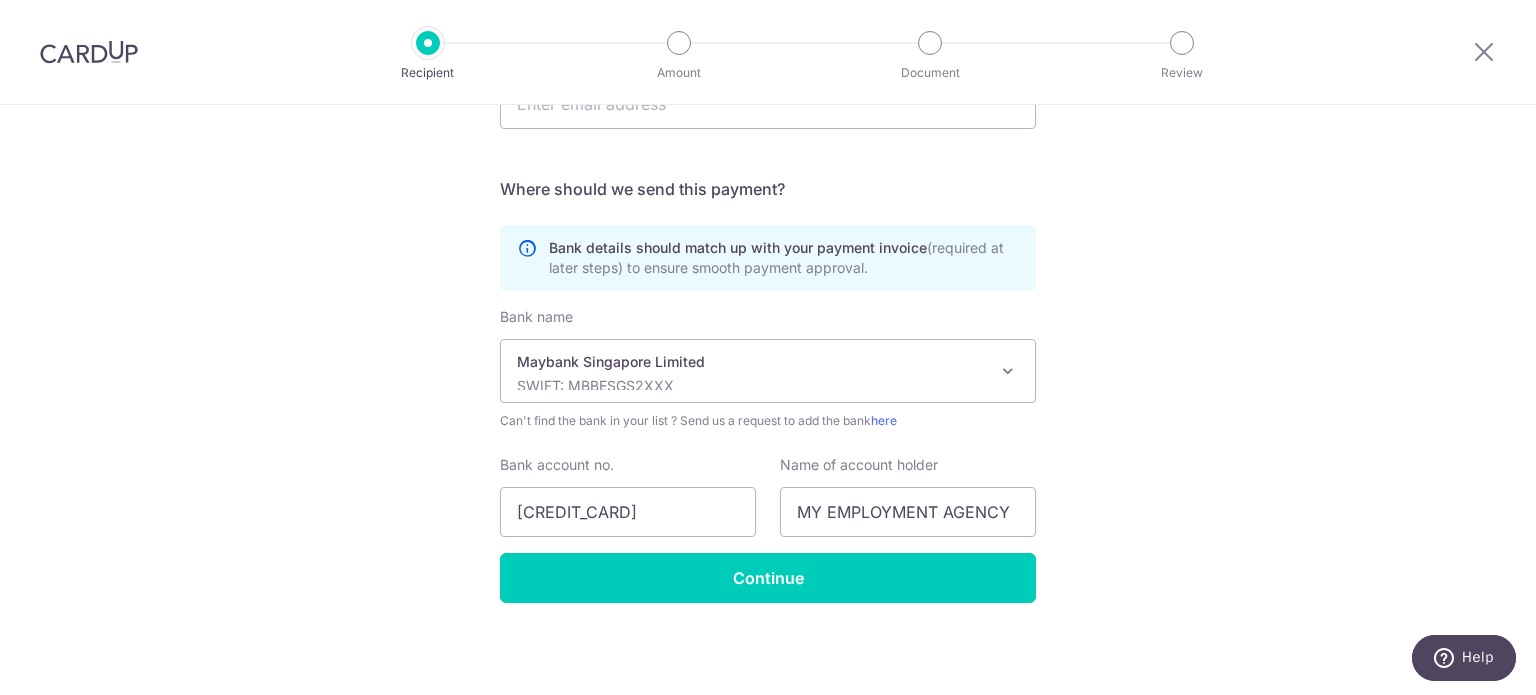 click on "Who would you like to pay?
Your recipient does not need a CardUp account to receive your payments.
Who should we send this supplier payment to?
Country of bank account
Algeria
Andorra
Angola
Anguilla
Argentina
Armenia
Aruba
Australia
Austria
Azerbaijan
Bahrain
Bangladesh
Belgium
Bolivia
Bosnia and Herzegovina
Brazil
British Virgin Islands
Bulgaria
Canada
Chile
China
Colombia
Costa Rica
Croatia
Cyprus
Czech Republic
Denmark
Dominica
Dominican Republic
East Timor
Ecuador
Egypt
Estonia
Faroe Islands
Fiji
Finland
France
French Guiana
French Polynesia
French Southern Territories
Georgia
Germany
Greece
Greenland
Grenada
Guernsey
Guyana
Honduras
Hong Kong
Hungary
Iceland
India
Indonesia
Ireland
Isle of Man
Israel
Italy
Japan
Jersey
Kazakhstan
Kosovo
Kuwait
Kyrgyzstan" at bounding box center [768, 91] 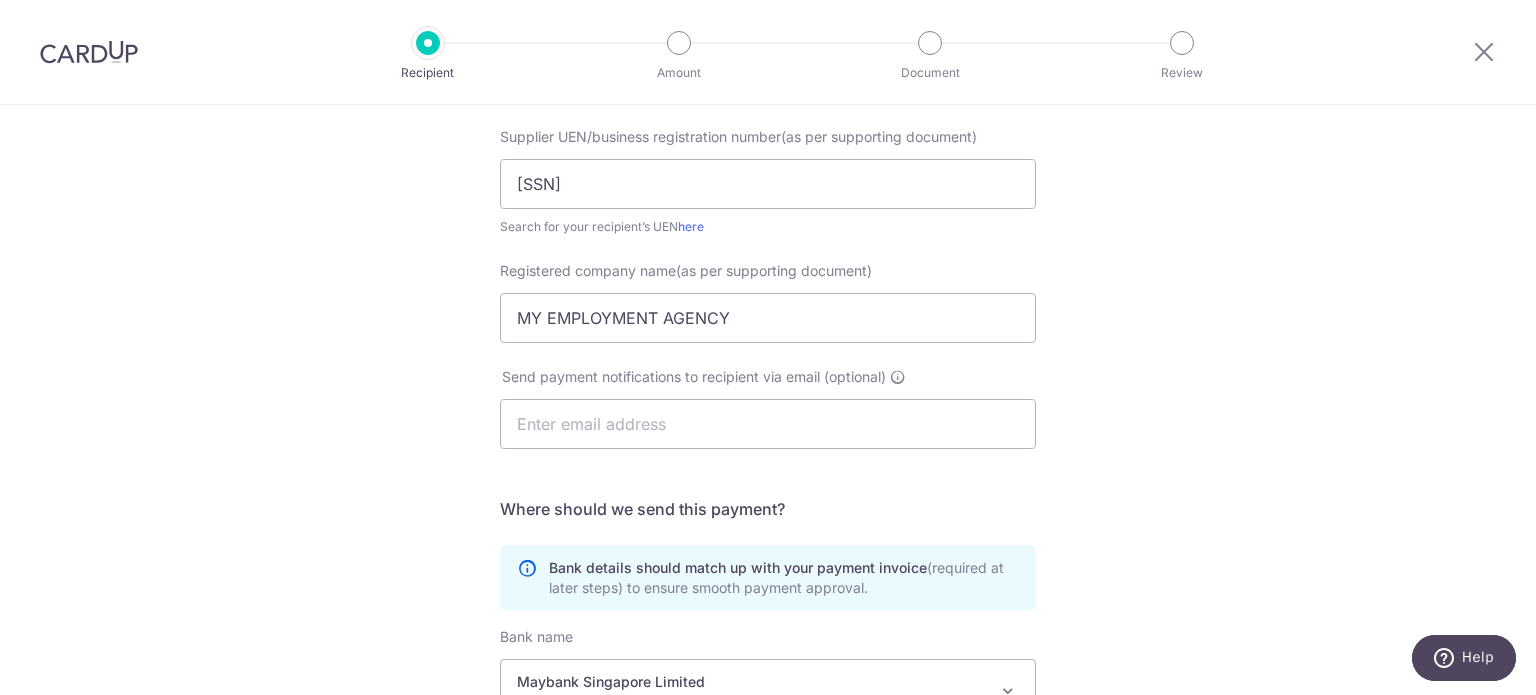 scroll, scrollTop: 620, scrollLeft: 0, axis: vertical 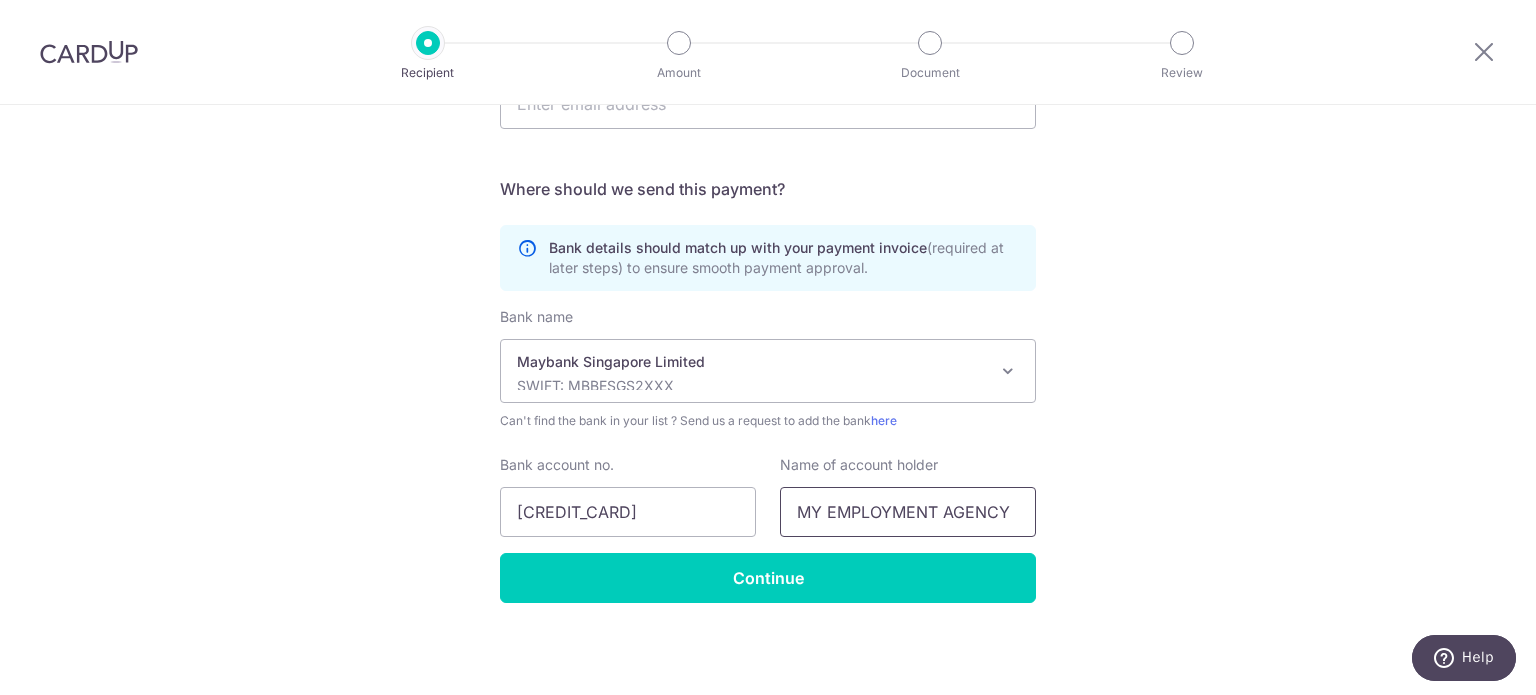 click on "MY EMPLOYMENT AGENCY" at bounding box center (908, 512) 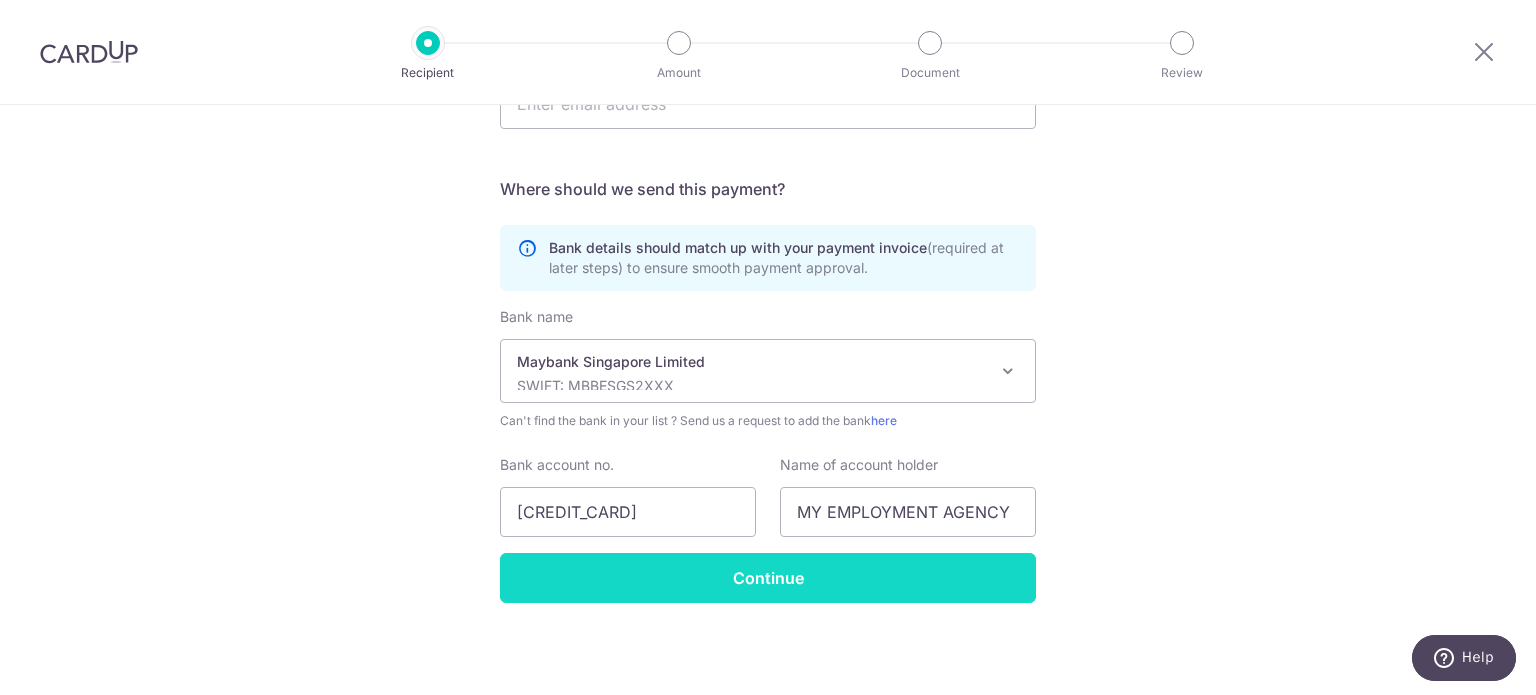 click on "Continue" at bounding box center (768, 578) 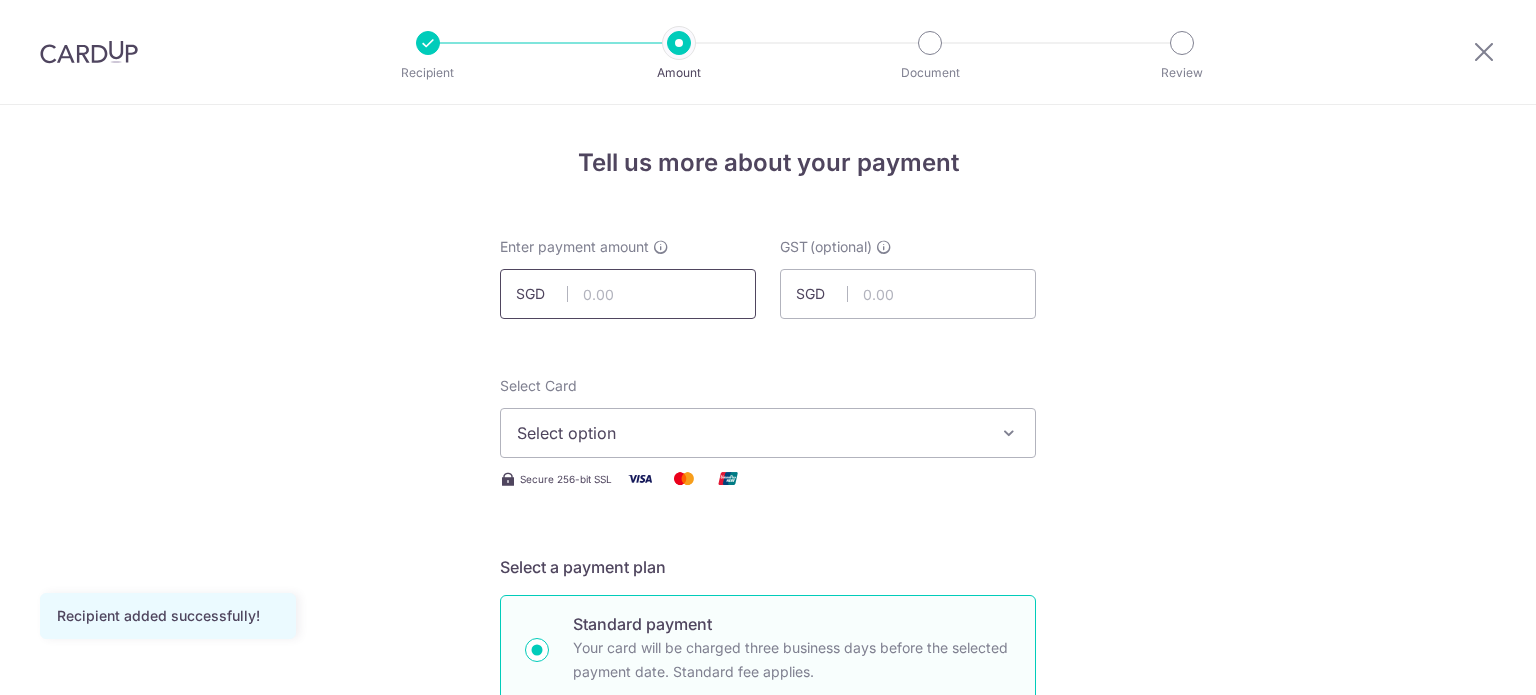 scroll, scrollTop: 0, scrollLeft: 0, axis: both 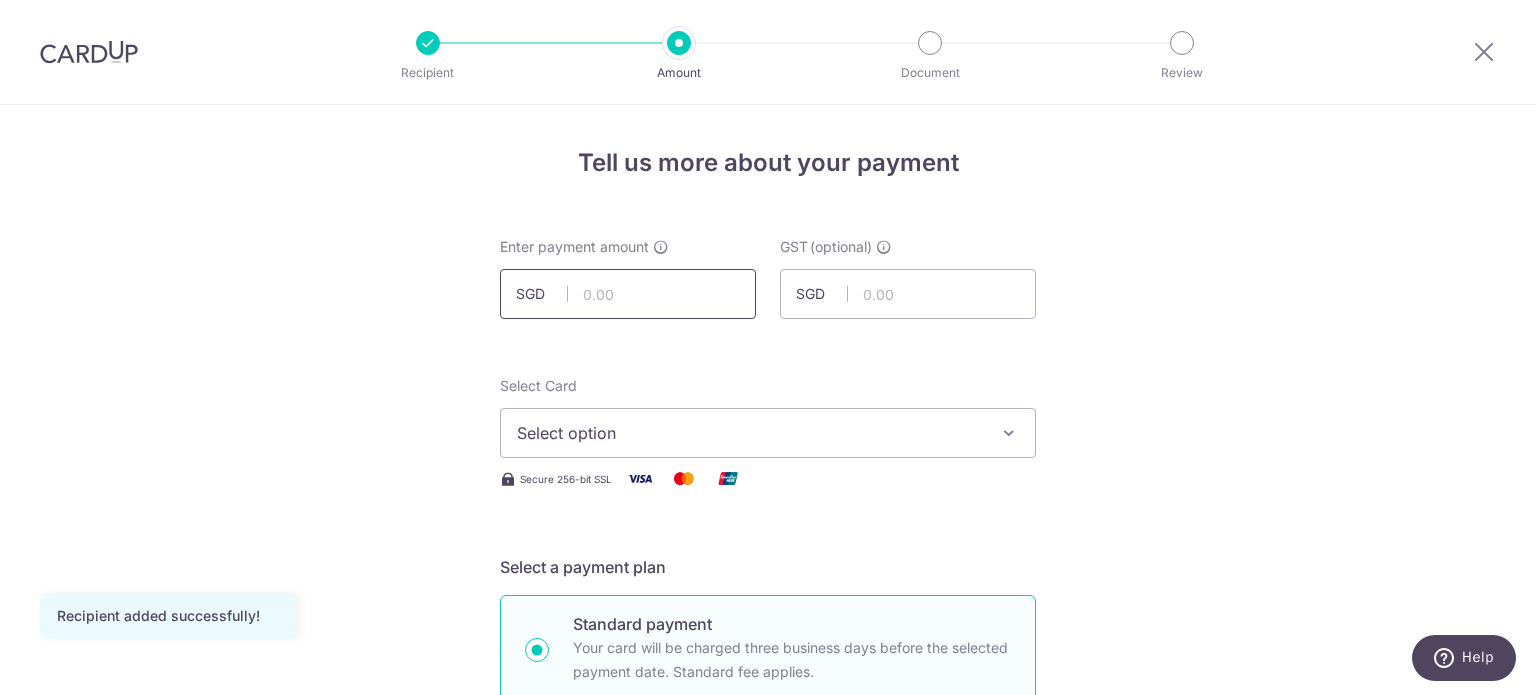 click at bounding box center [628, 294] 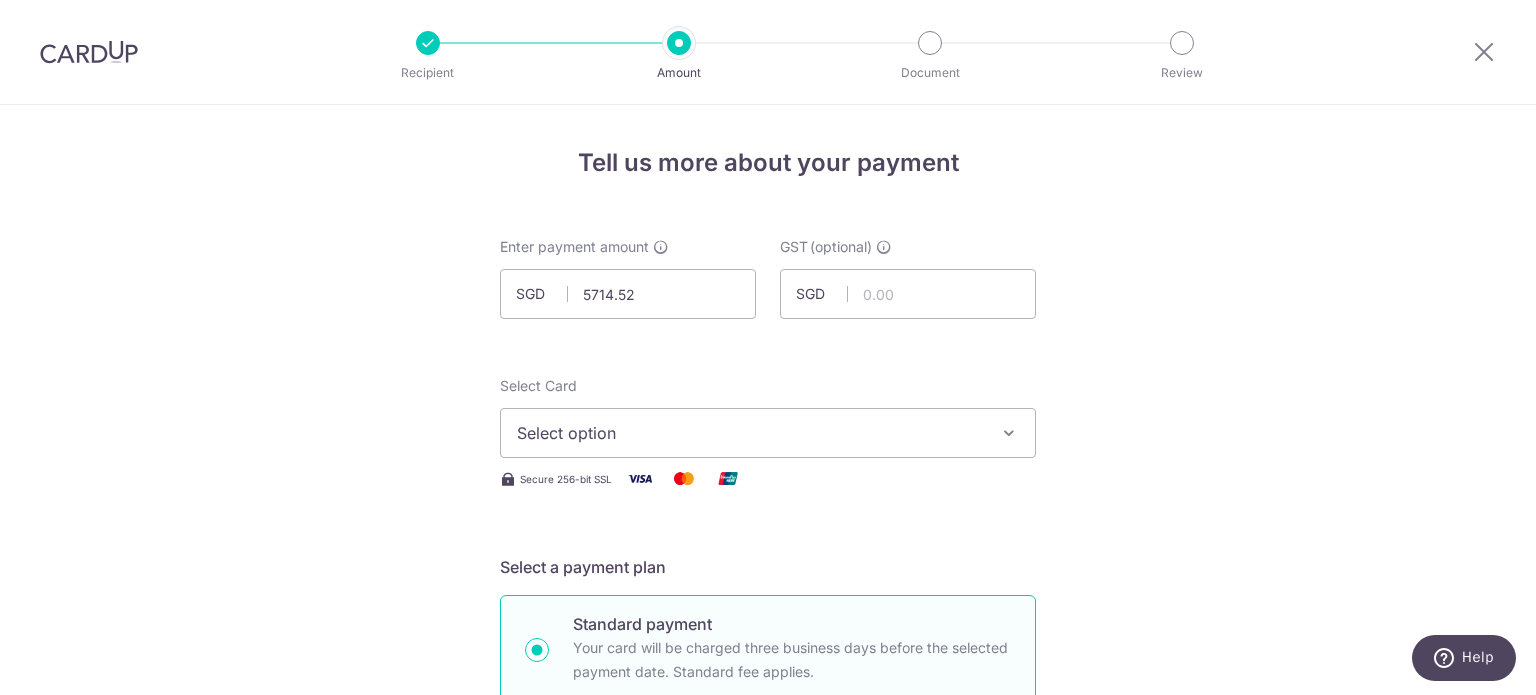type on "5,714.52" 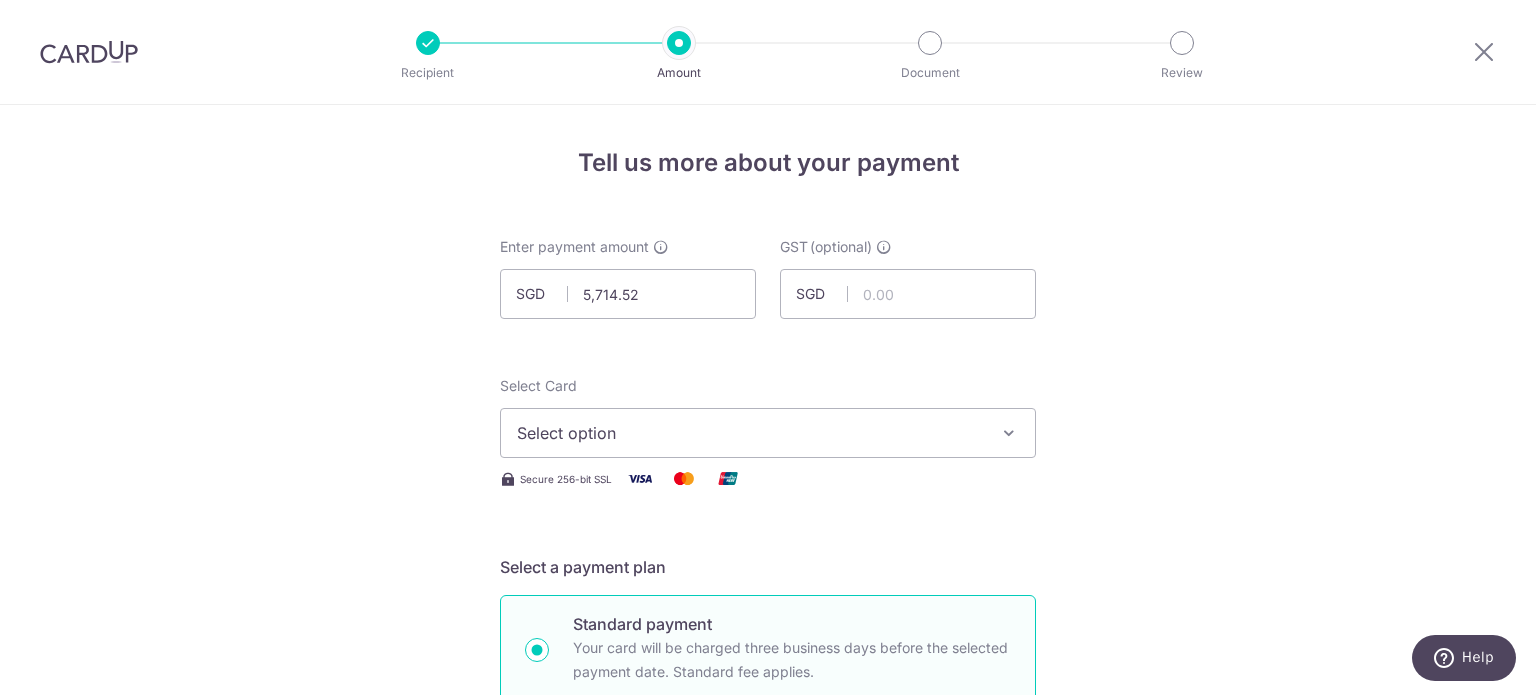 click on "Select option" at bounding box center [750, 433] 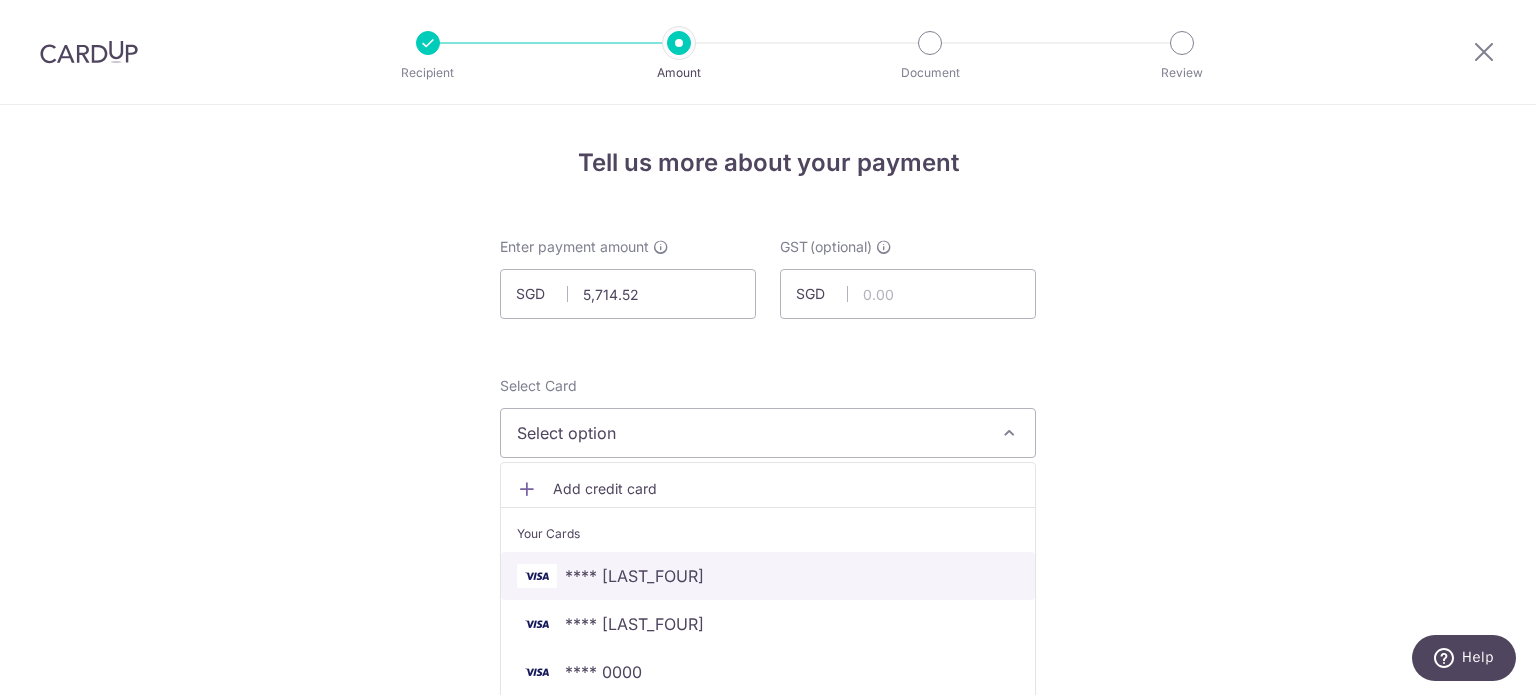 scroll, scrollTop: 200, scrollLeft: 0, axis: vertical 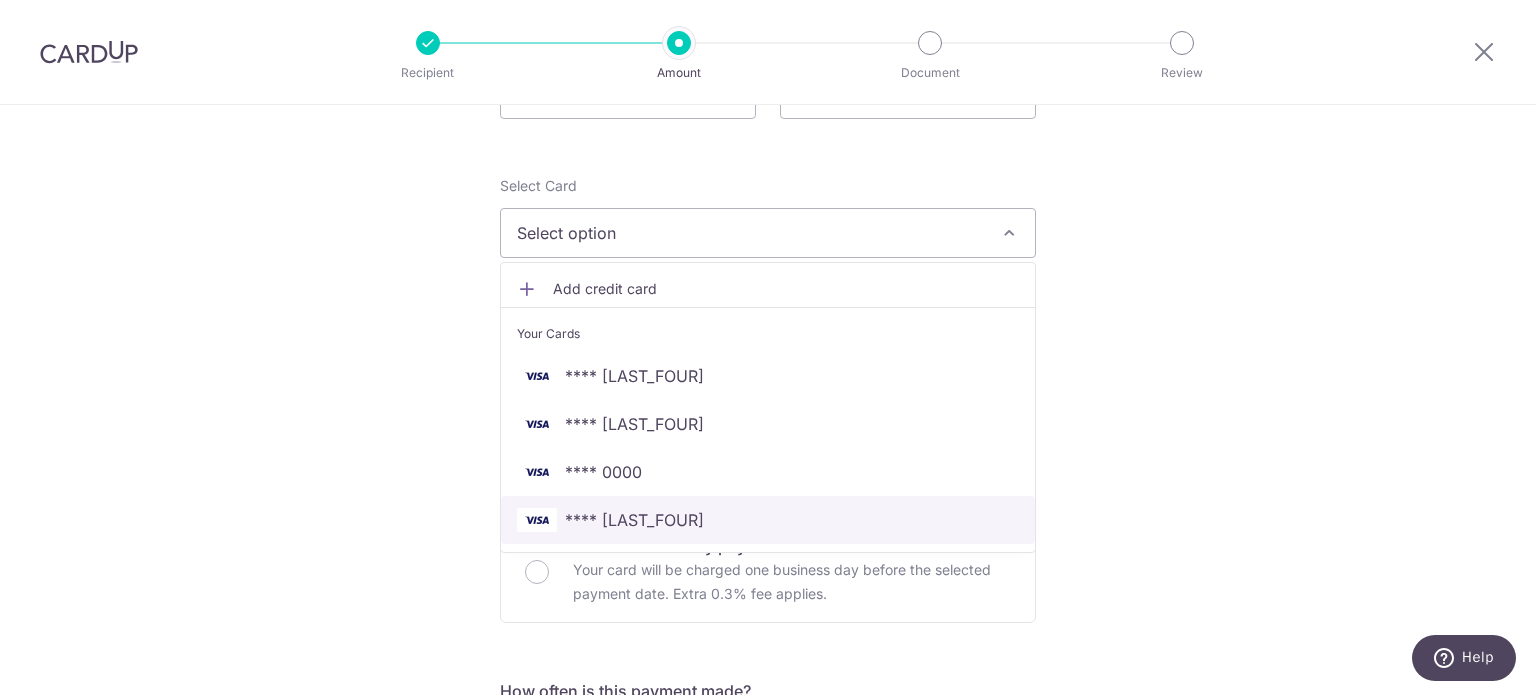 click on "**** 5782" at bounding box center (768, 520) 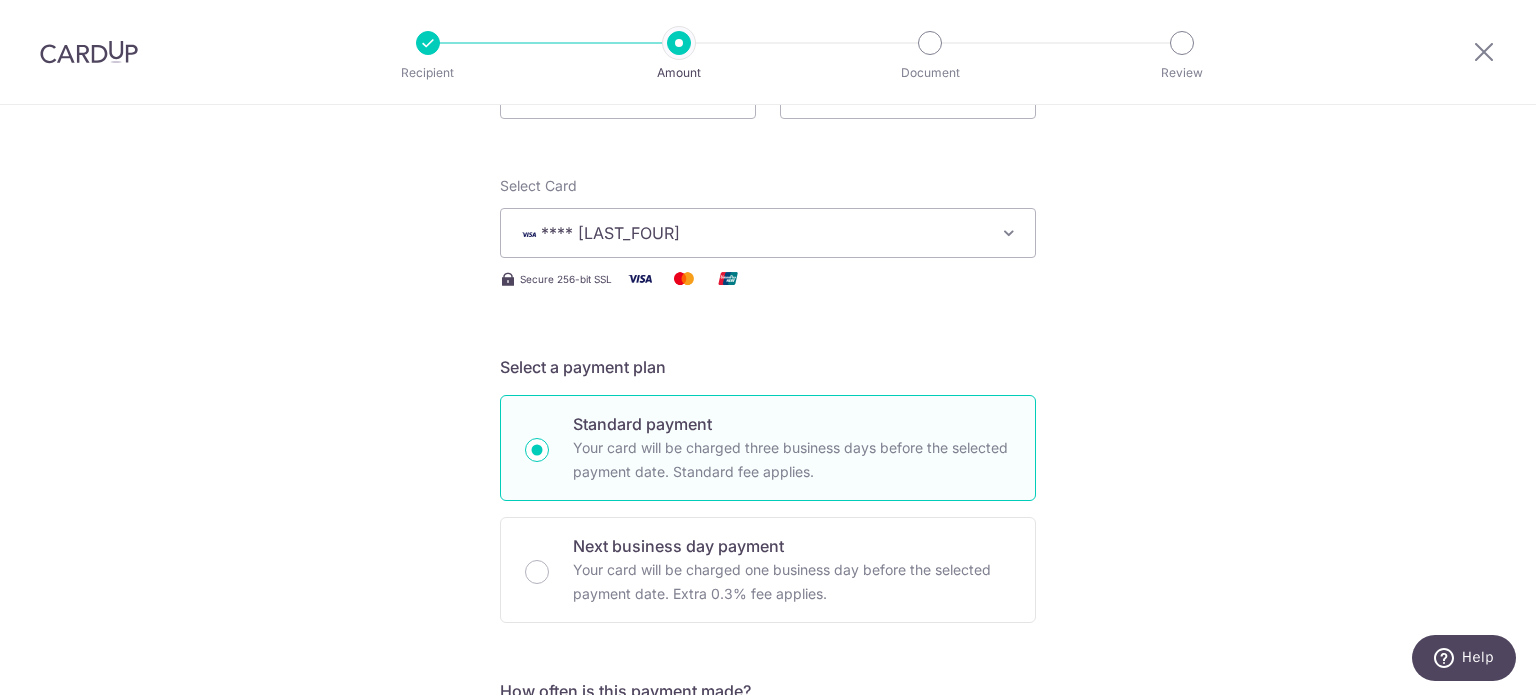 click on "Tell us more about your payment
Enter payment amount
SGD
5,714.52
5714.52
GST
(optional)
SGD
Recipient added successfully!
Select Card
**** 5782
Add credit card
Your Cards
**** 4029
**** 8587
**** 0000
**** 5782" at bounding box center [768, 876] 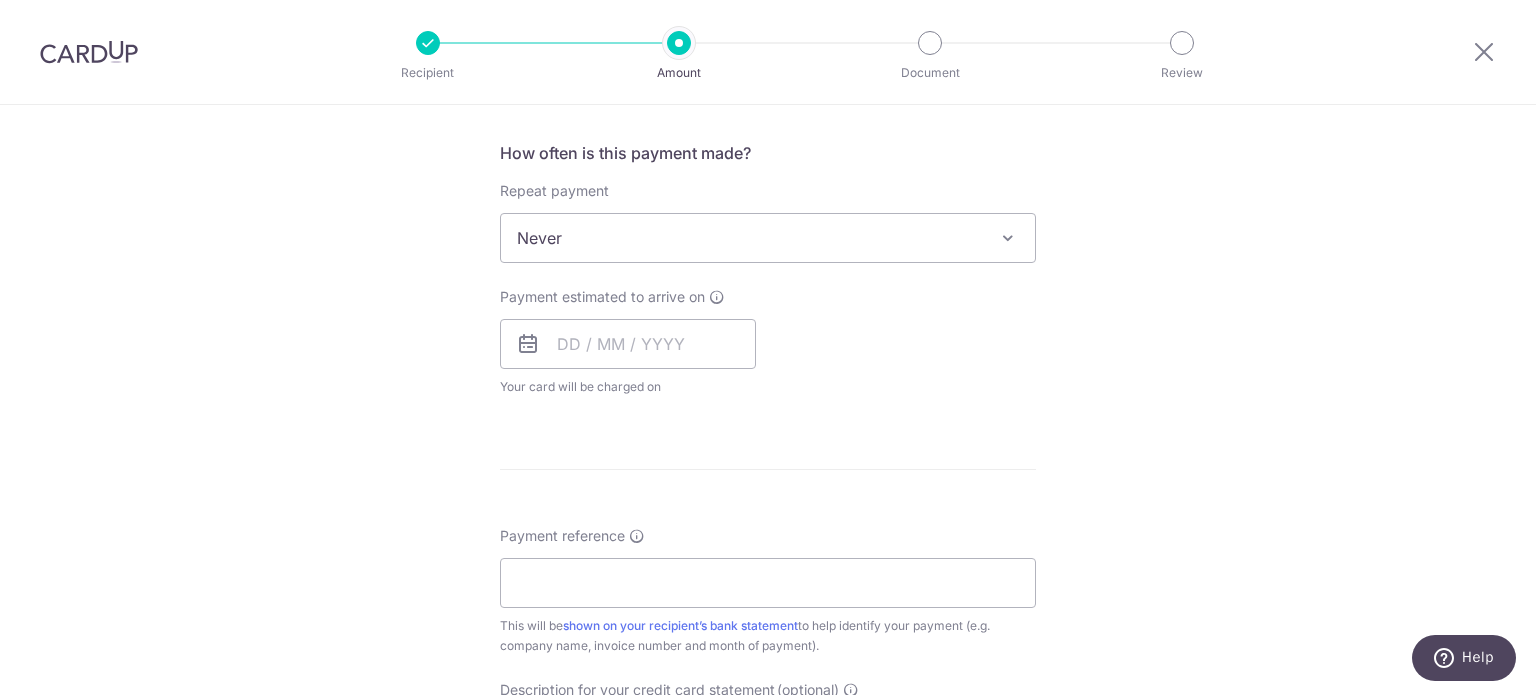 scroll, scrollTop: 700, scrollLeft: 0, axis: vertical 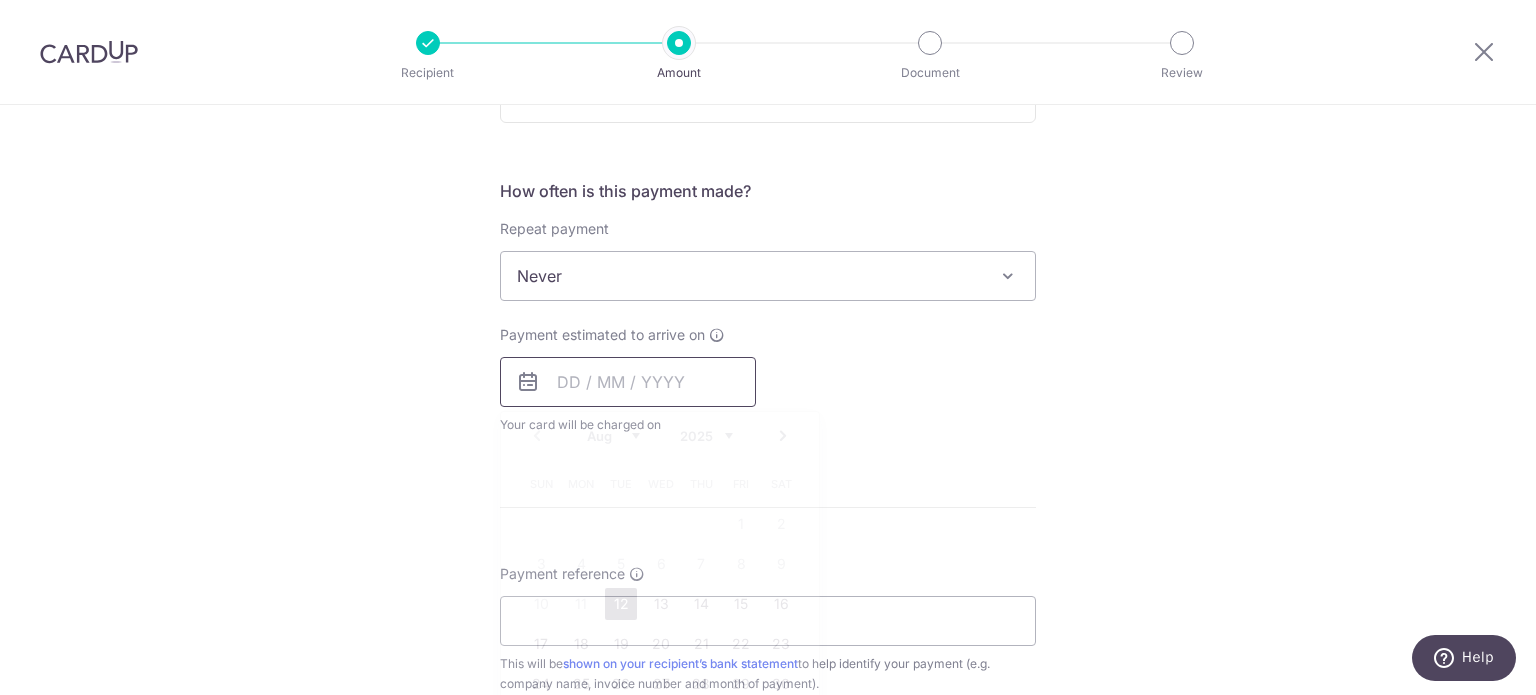 click at bounding box center (628, 382) 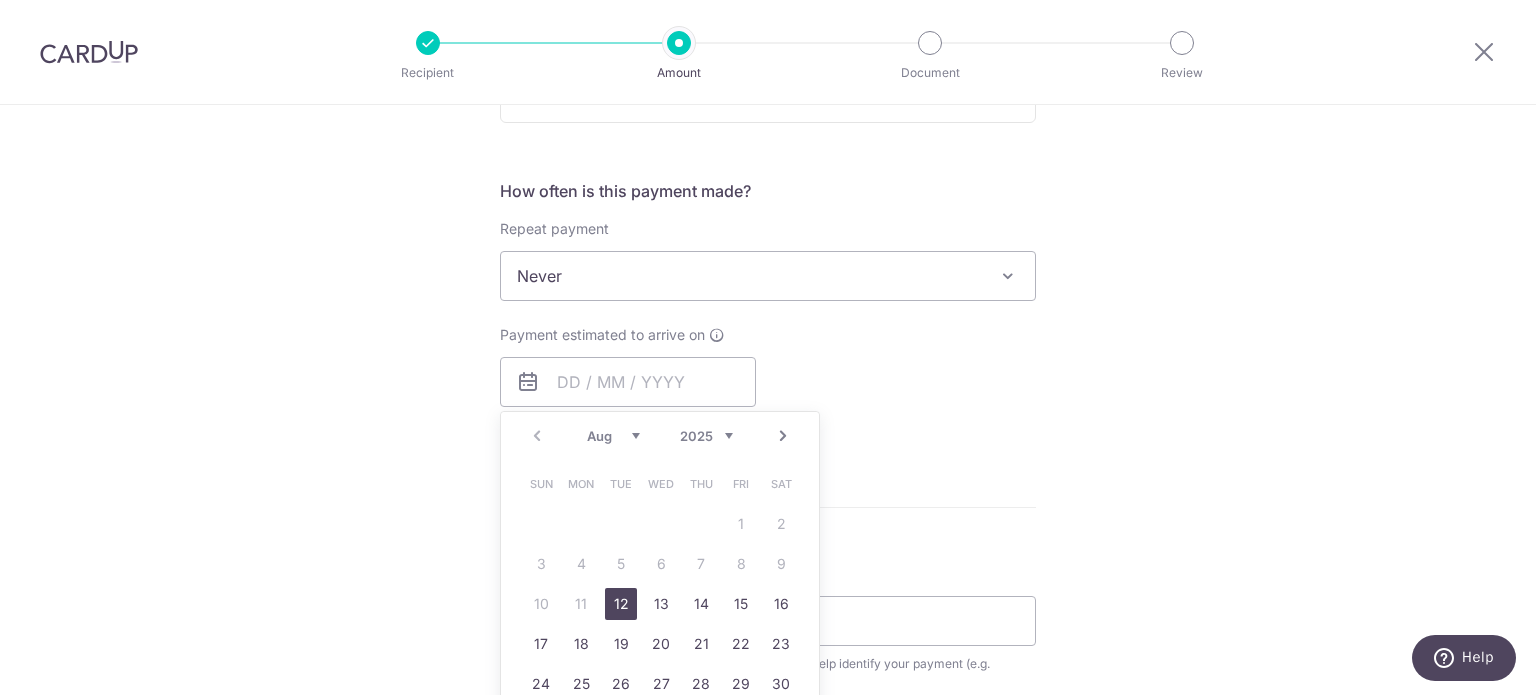 click on "12" at bounding box center (621, 604) 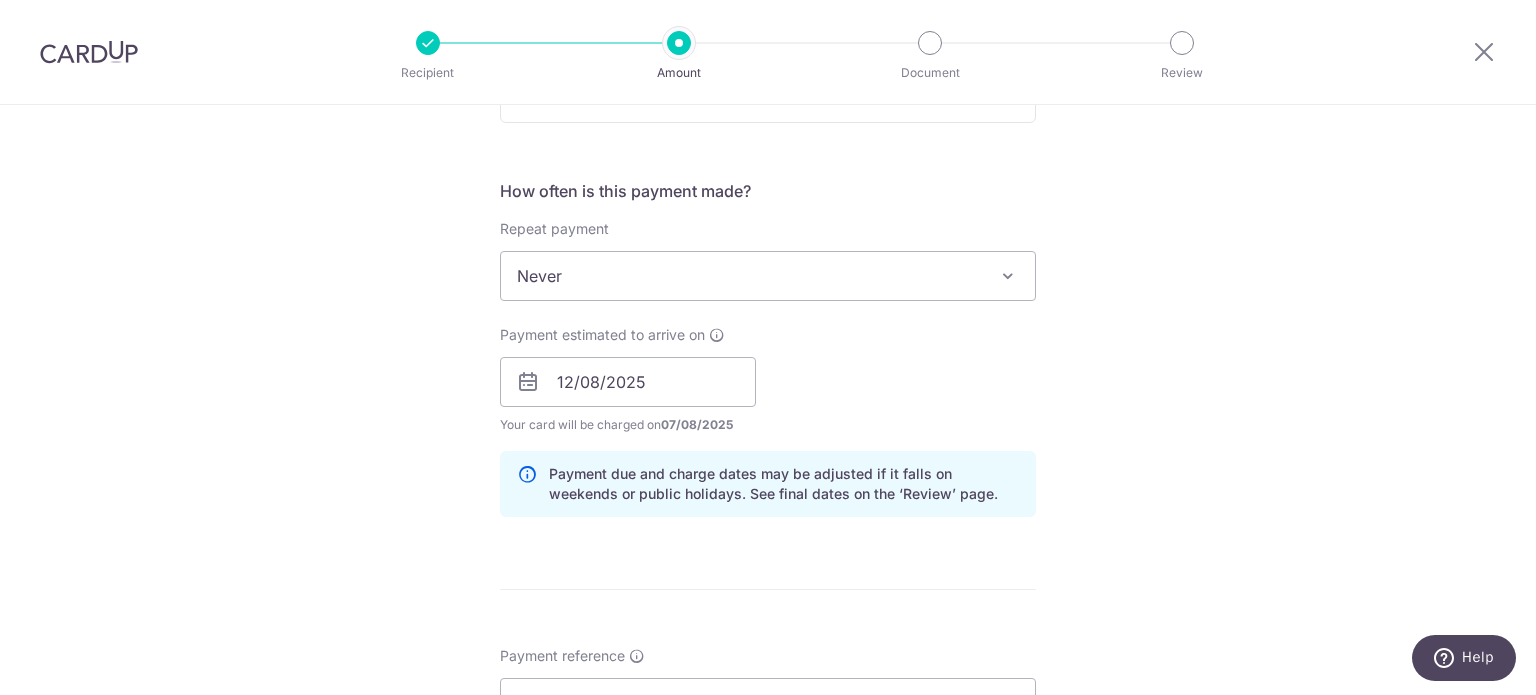 click on "Payment estimated to arrive on
12/08/2025
Prev Next Aug Sep Oct Nov Dec 2025 2026 2027 2028 2029 2030 2031 2032 2033 2034 2035 Sun Mon Tue Wed Thu Fri Sat           1 2 3 4 5 6 7 8 9 10 11 12 13 14 15 16 17 18 19 20 21 22 23 24 25 26 27 28 29 30 31
Your card will be charged on  07/08/2025  for the first payment
* If your payment is funded by  9:00am SGT on Friday 08/08/2025
08/08/2025
No. of Payments" at bounding box center [768, 380] 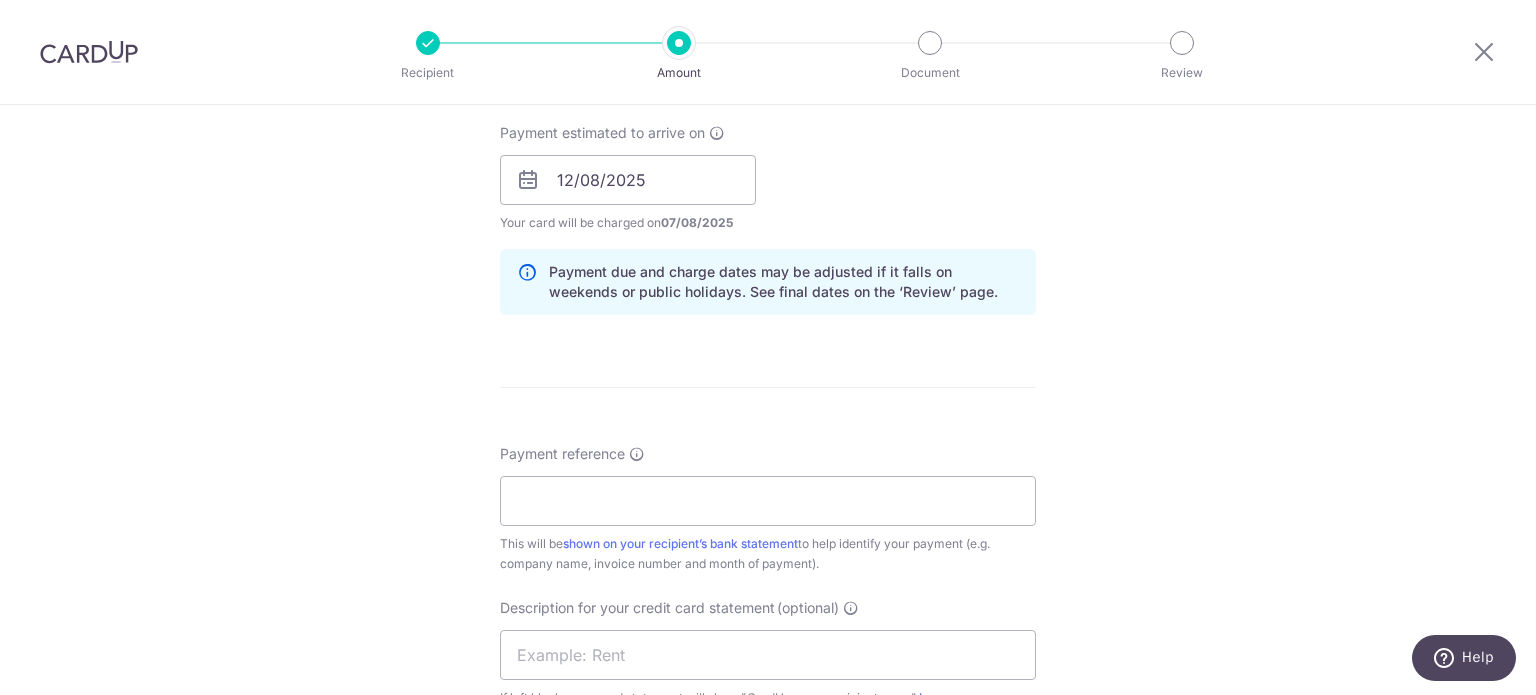 scroll, scrollTop: 1000, scrollLeft: 0, axis: vertical 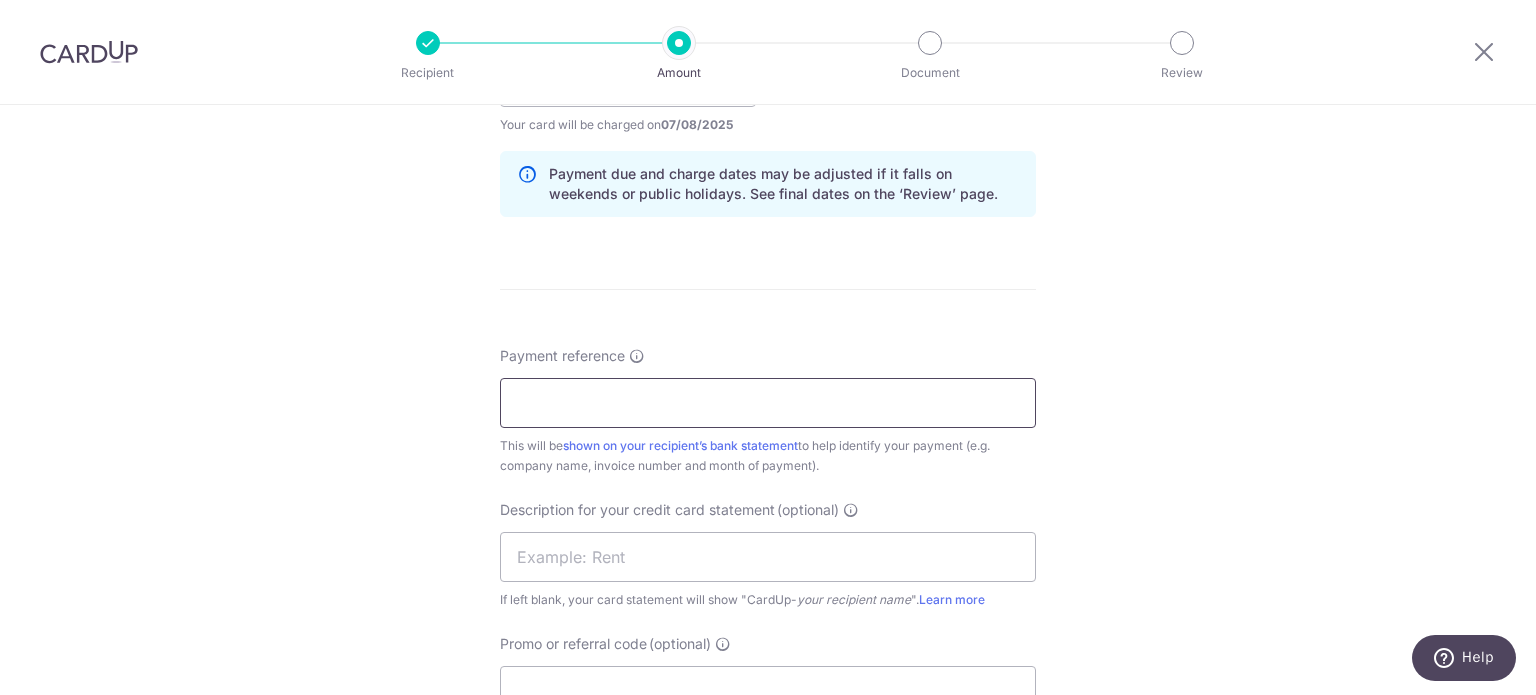 click on "Payment reference" at bounding box center [768, 403] 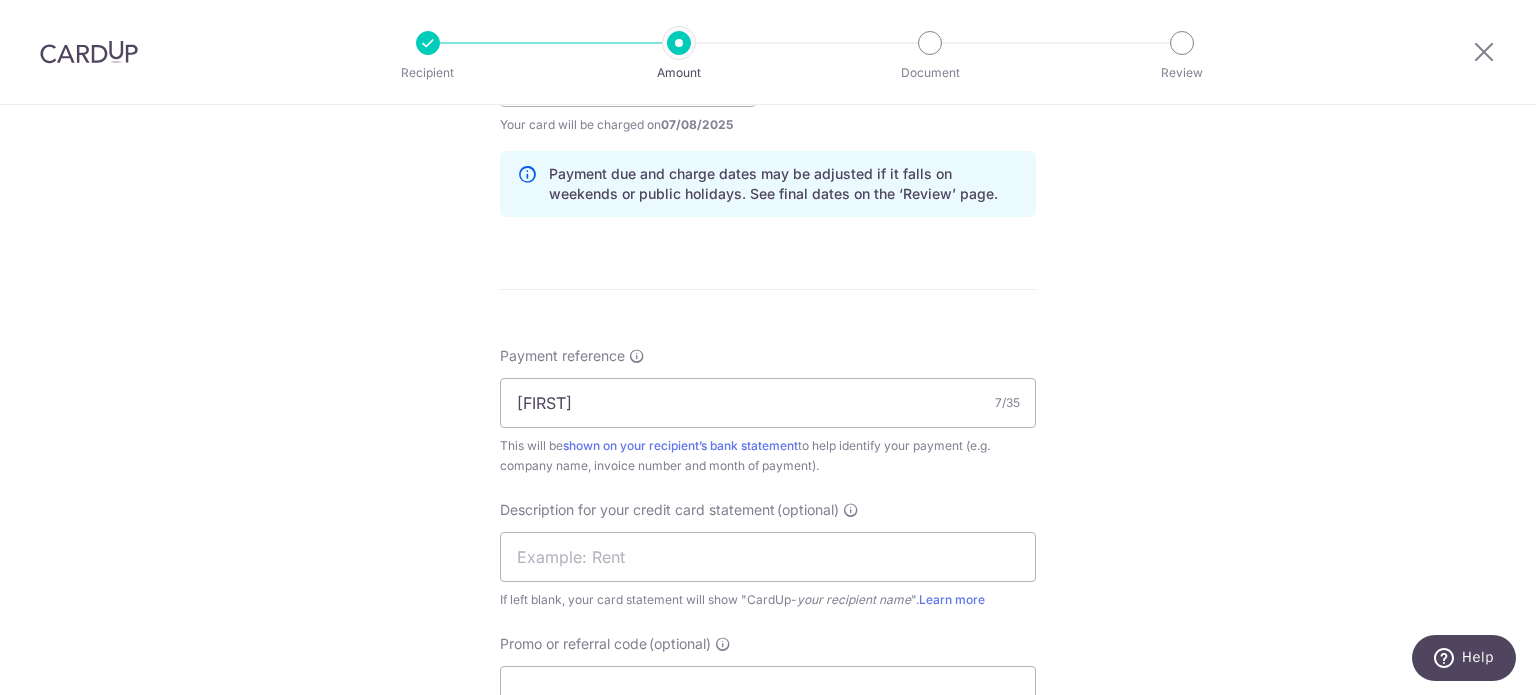 click on "Tell us more about your payment
Enter payment amount
SGD
5,714.52
5714.52
GST
(optional)
SGD
Recipient added successfully!
Select Card
**** 5782
Add credit card
Your Cards
**** 4029
**** 8587
**** 0000
**** 5782" at bounding box center [768, 117] 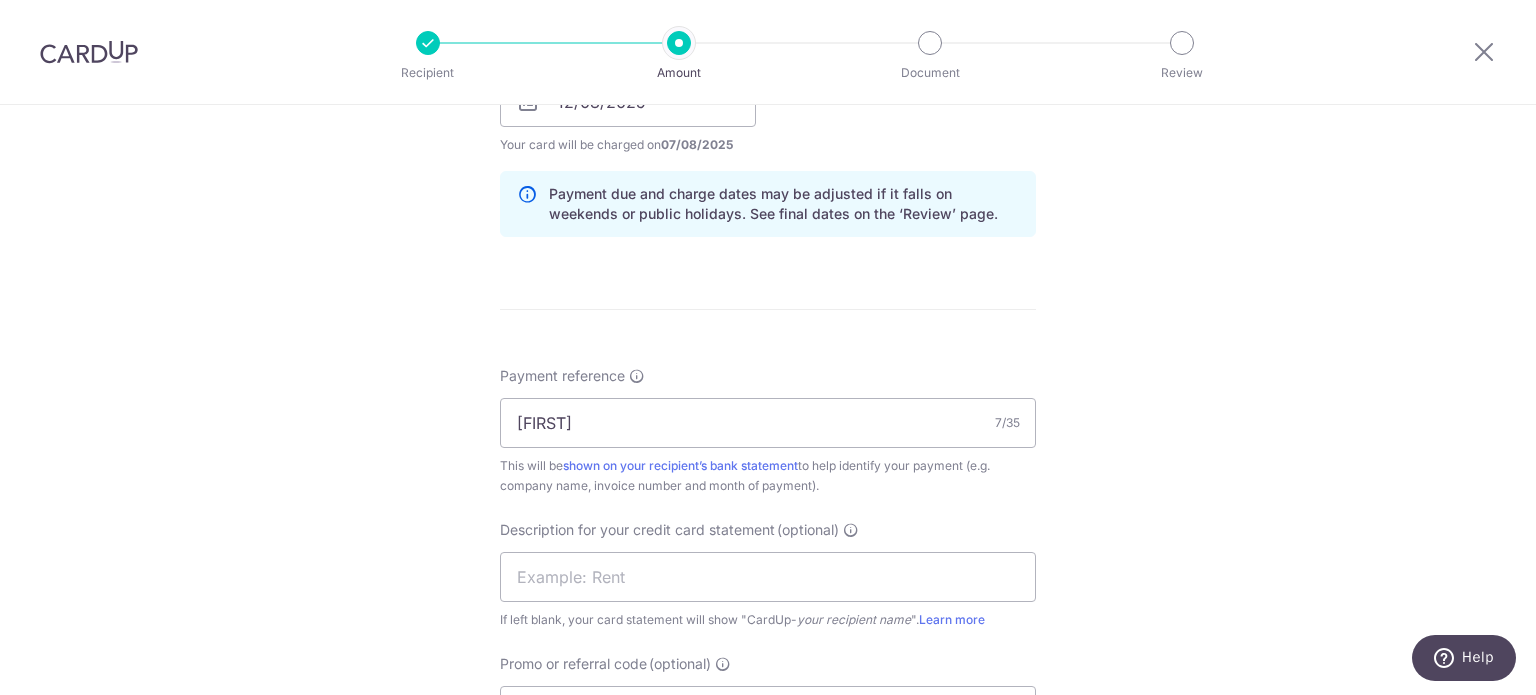 scroll, scrollTop: 1000, scrollLeft: 0, axis: vertical 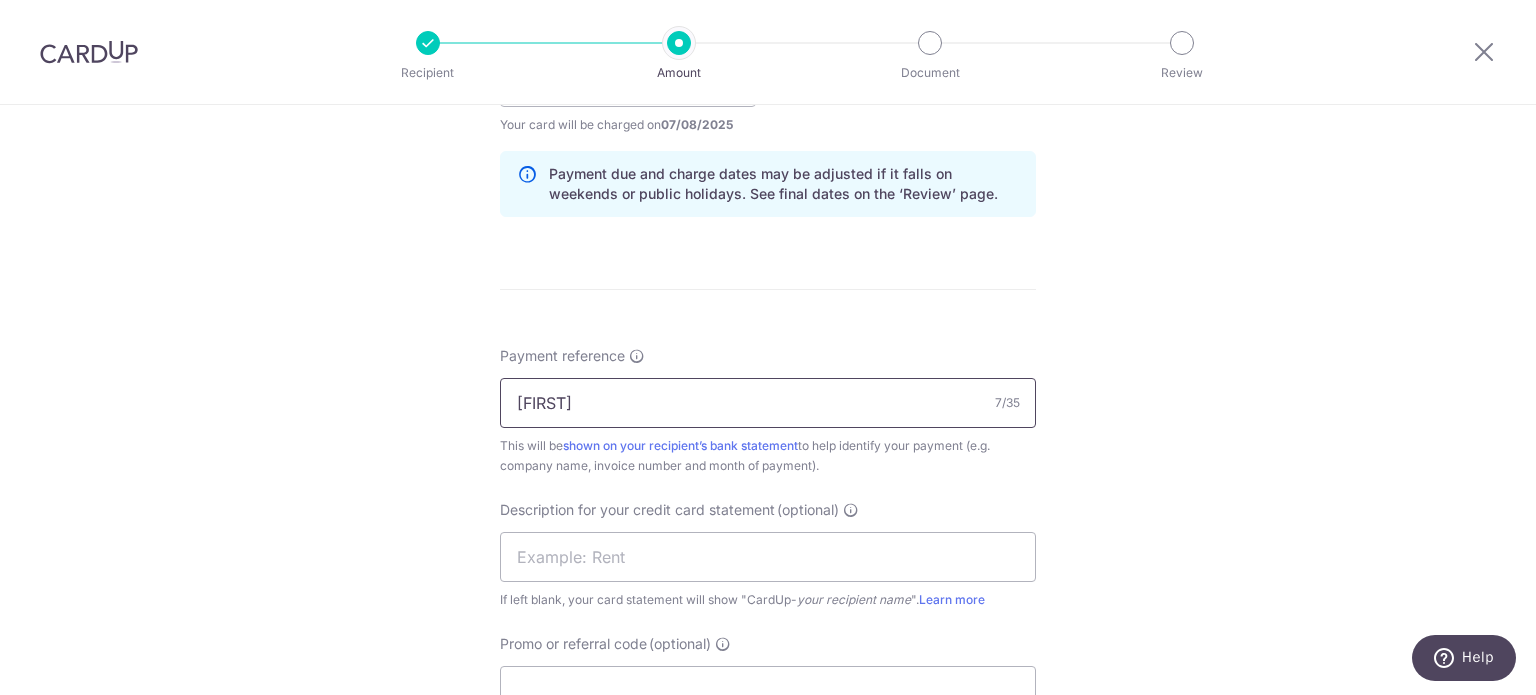 click on "CARINNA" at bounding box center [768, 403] 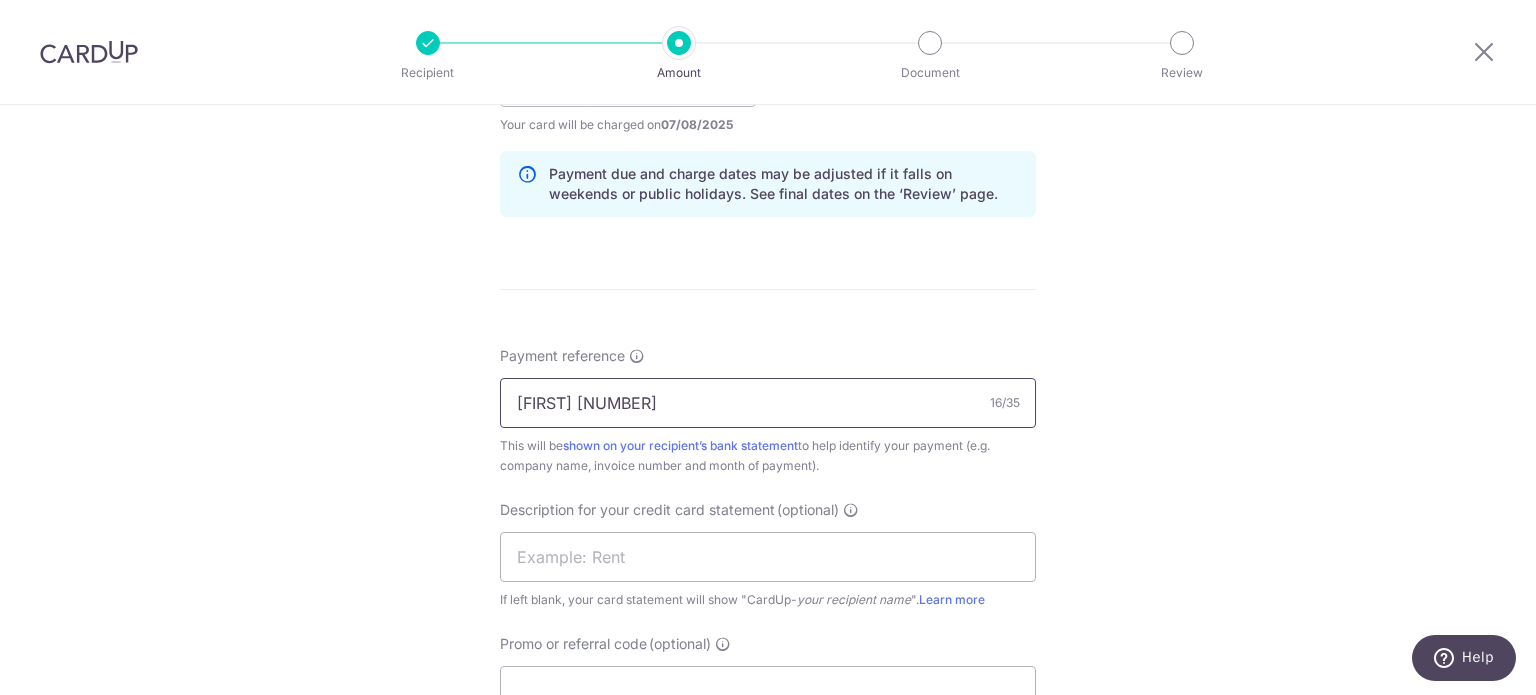 type on "CARINNA 93876254" 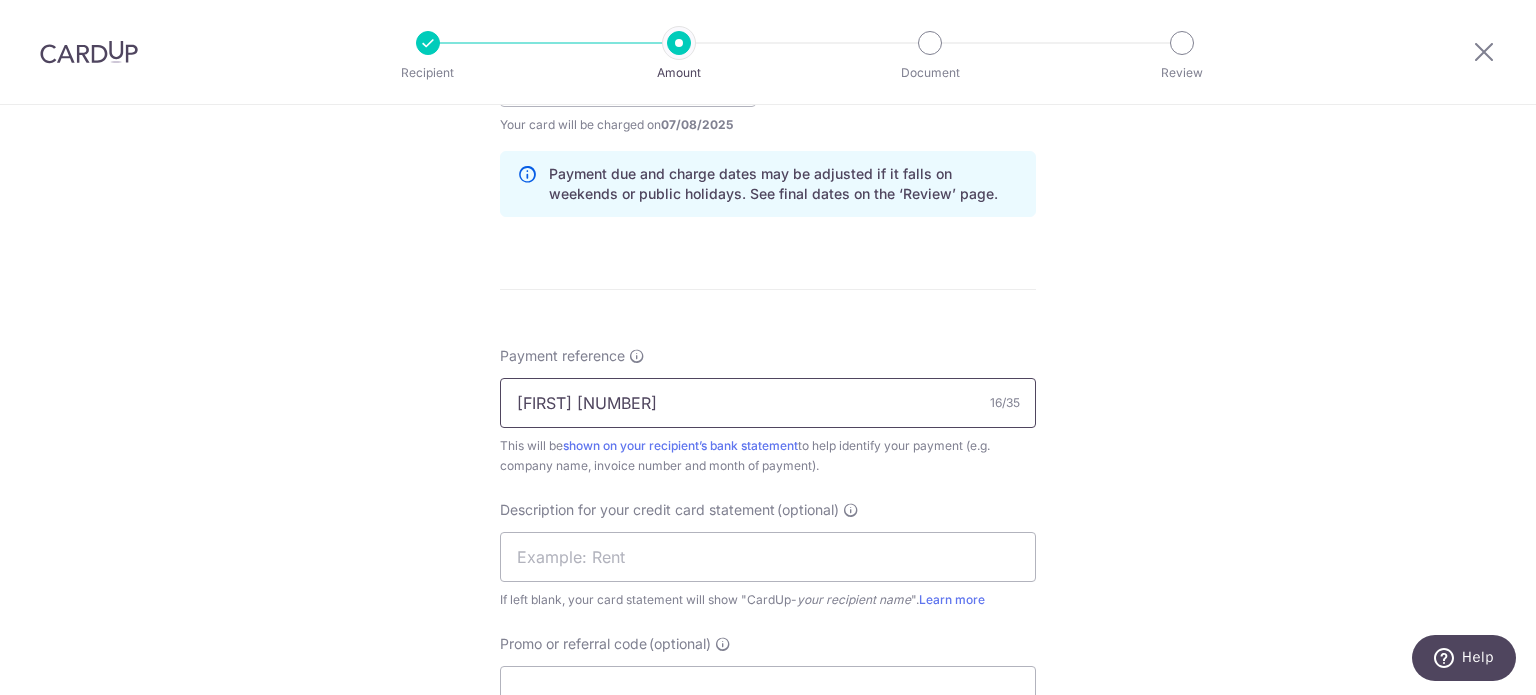 click on "CARINNA 93876254" at bounding box center [768, 403] 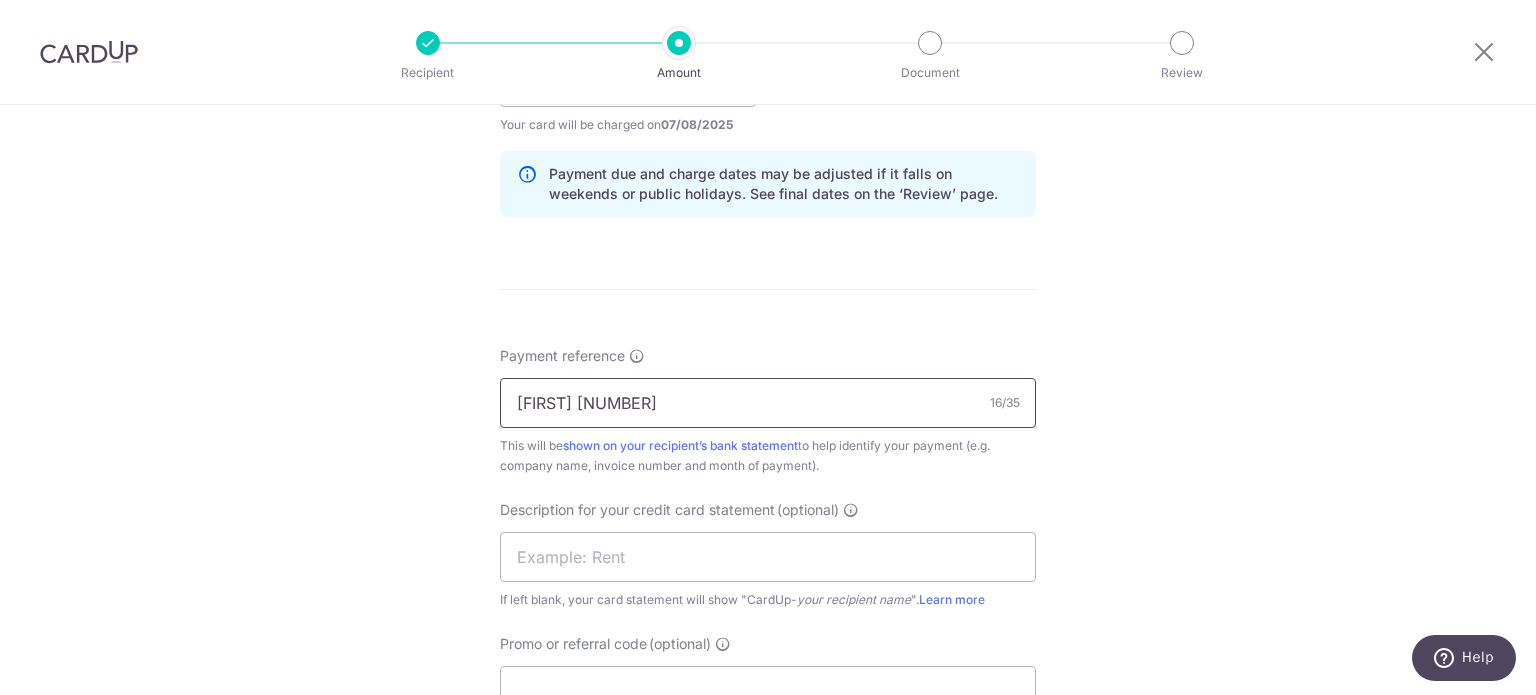 scroll, scrollTop: 1100, scrollLeft: 0, axis: vertical 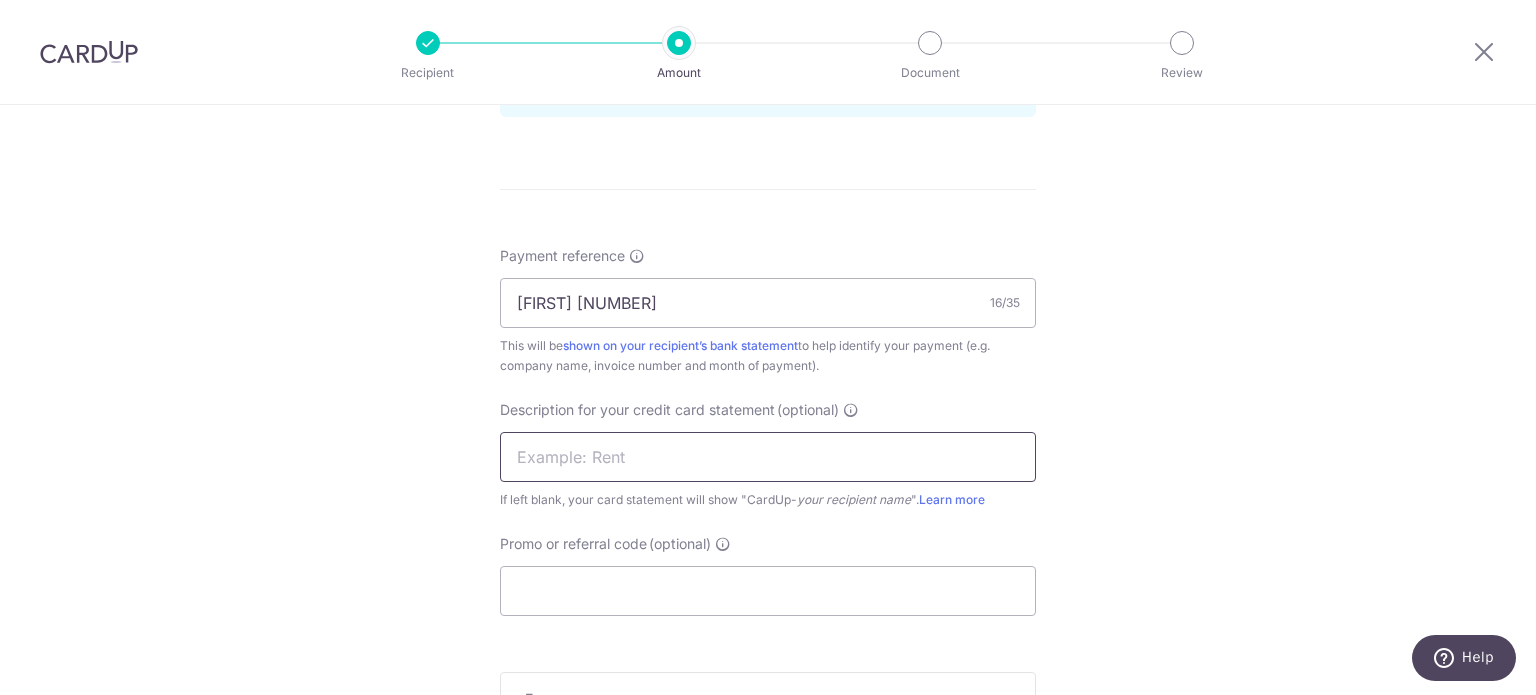 click at bounding box center (768, 457) 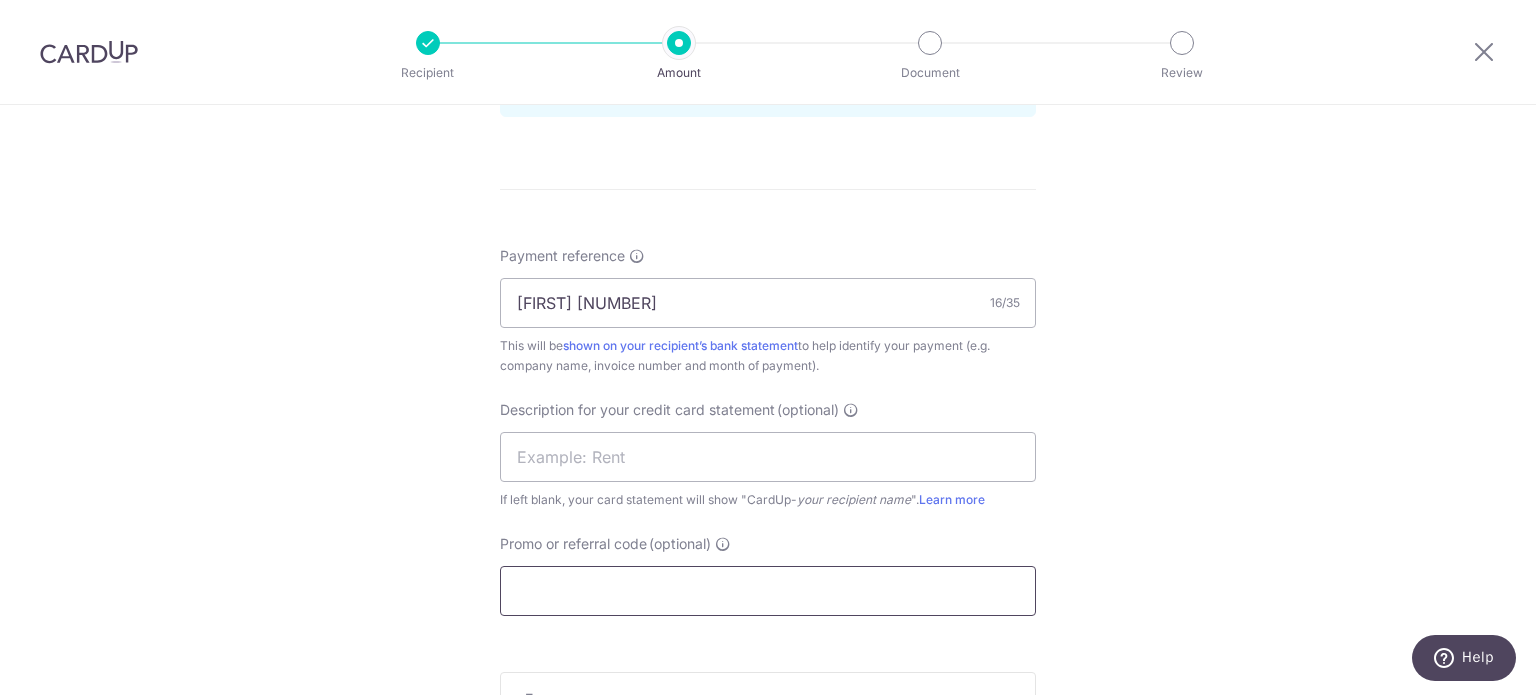 click on "Promo or referral code
(optional)" at bounding box center [768, 591] 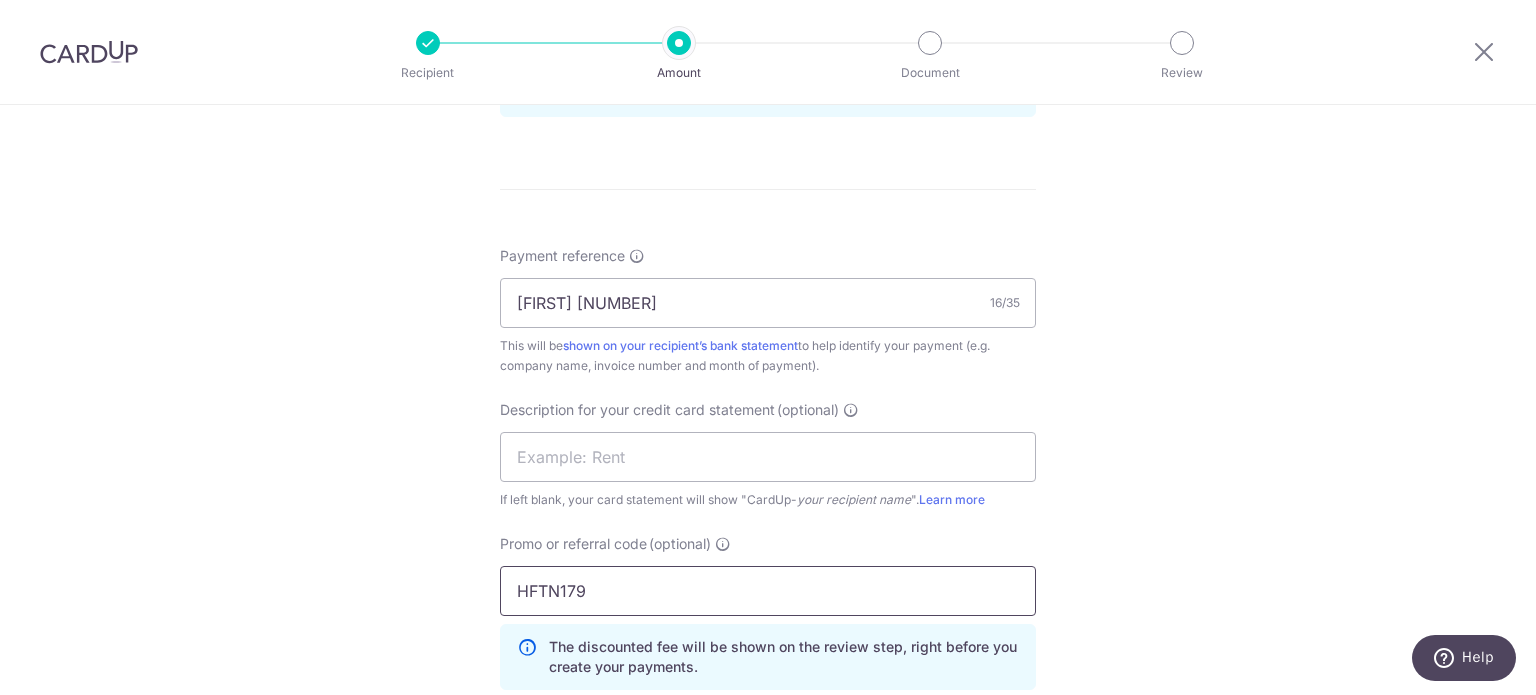 type on "HFTN179" 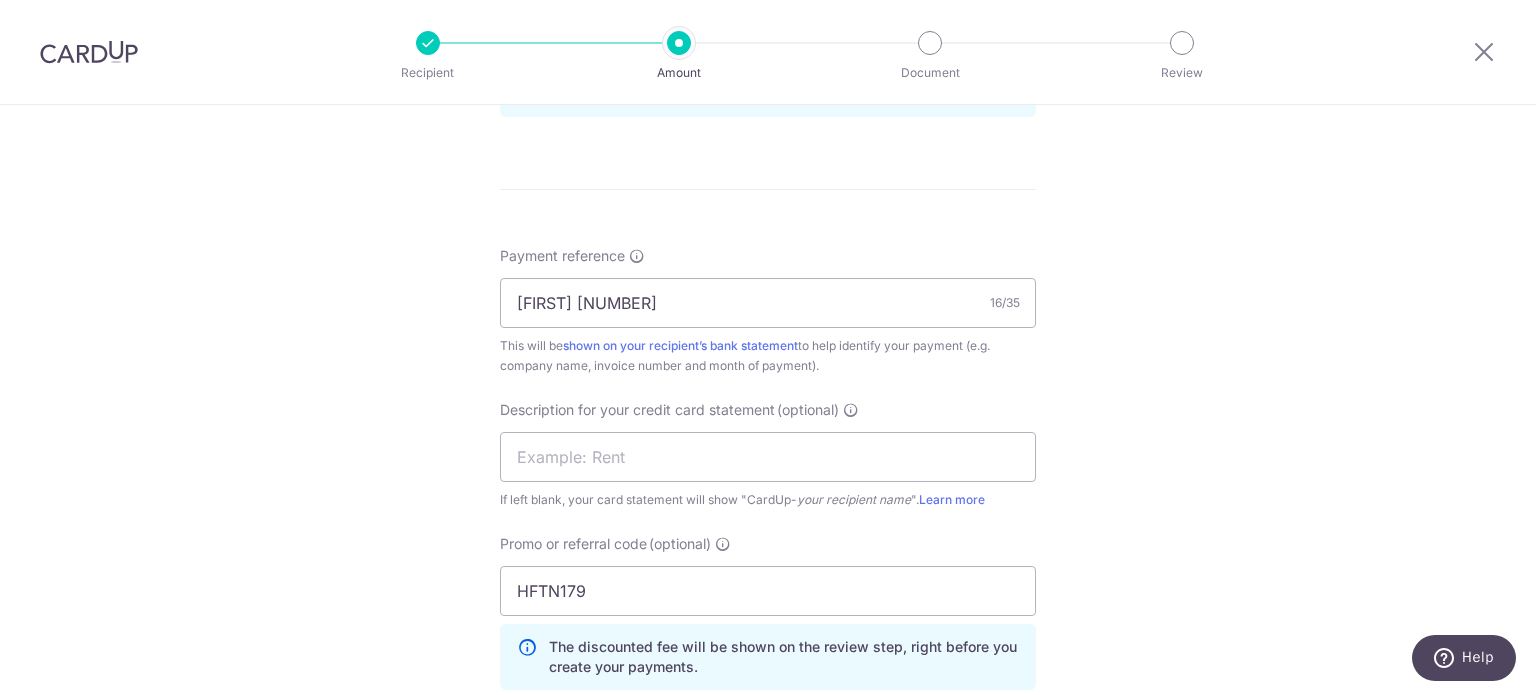 click on "Tell us more about your payment
Enter payment amount
SGD
5,714.52
5714.52
GST
(optional)
SGD
Recipient added successfully!
Select Card
**** 5782
Add credit card
Your Cards
**** 4029
**** 8587
**** 0000
**** 5782" at bounding box center (768, 62) 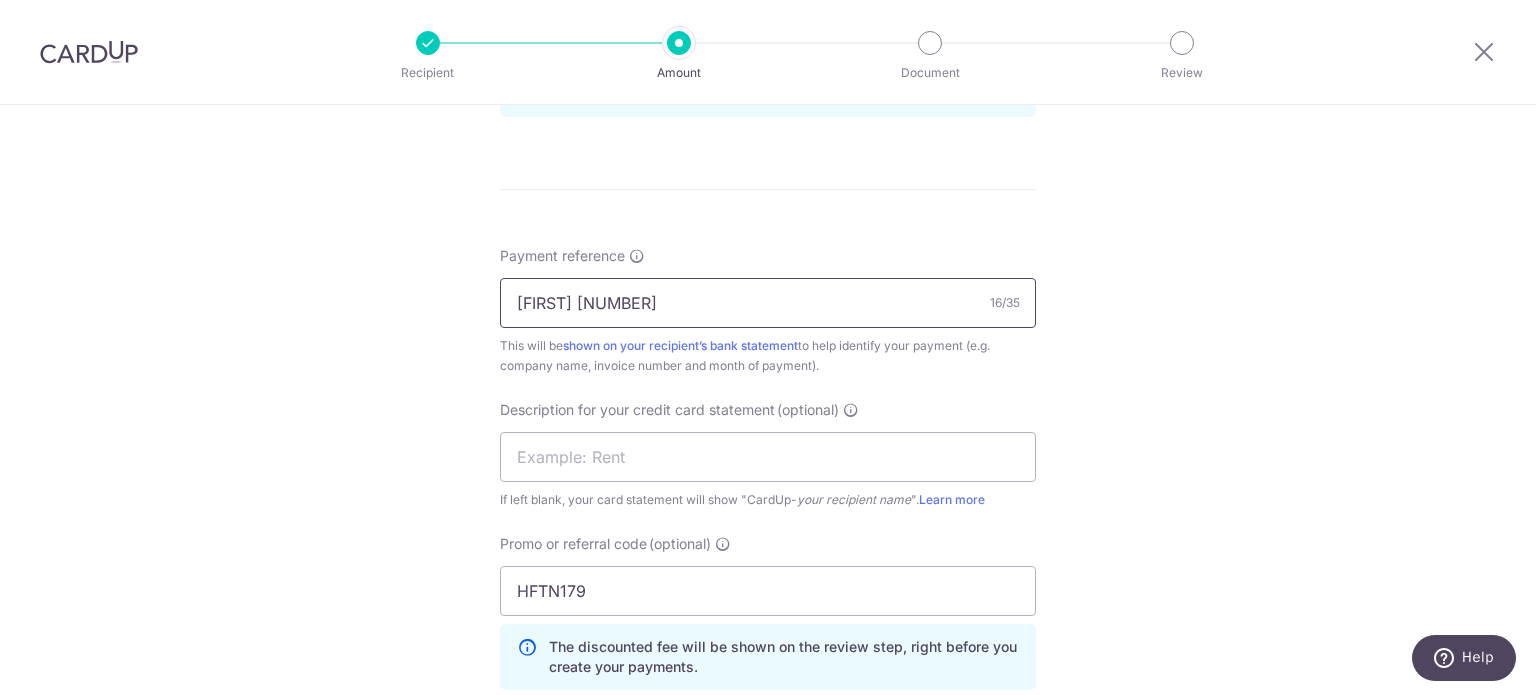 click on "CARINNA 93876254" at bounding box center (768, 303) 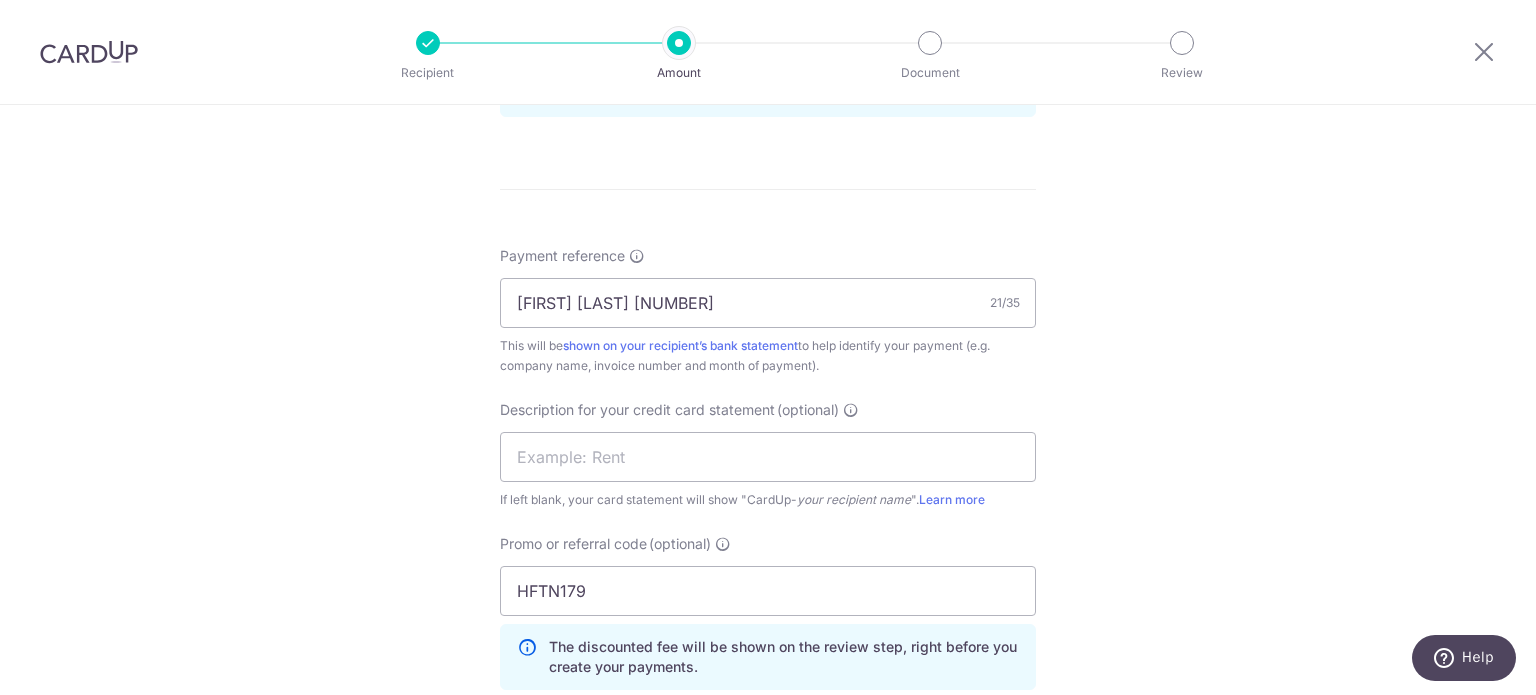 click on "Tell us more about your payment
Enter payment amount
SGD
5,714.52
5714.52
GST
(optional)
SGD
Recipient added successfully!
Select Card
**** 5782
Add credit card
Your Cards
**** 4029
**** 8587
**** 0000
**** 5782" at bounding box center (768, 62) 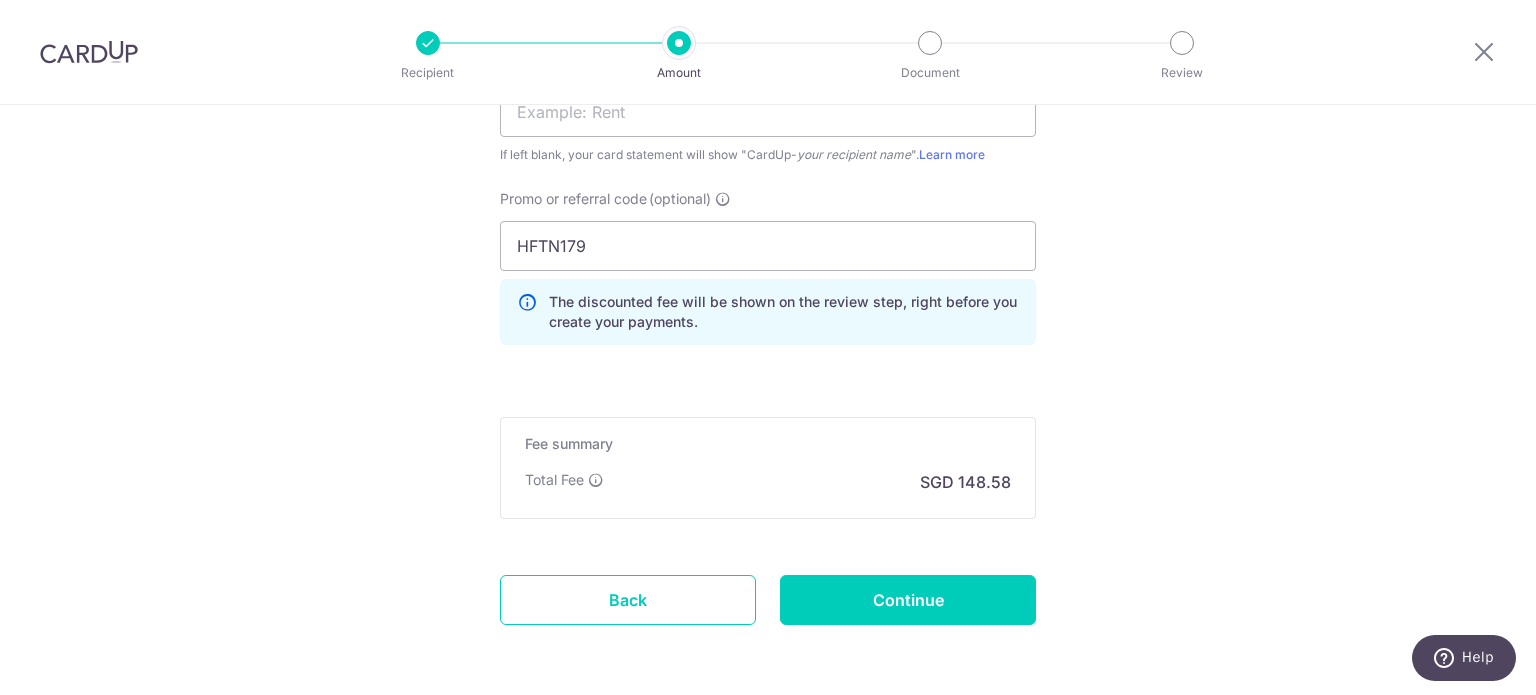 scroll, scrollTop: 1521, scrollLeft: 0, axis: vertical 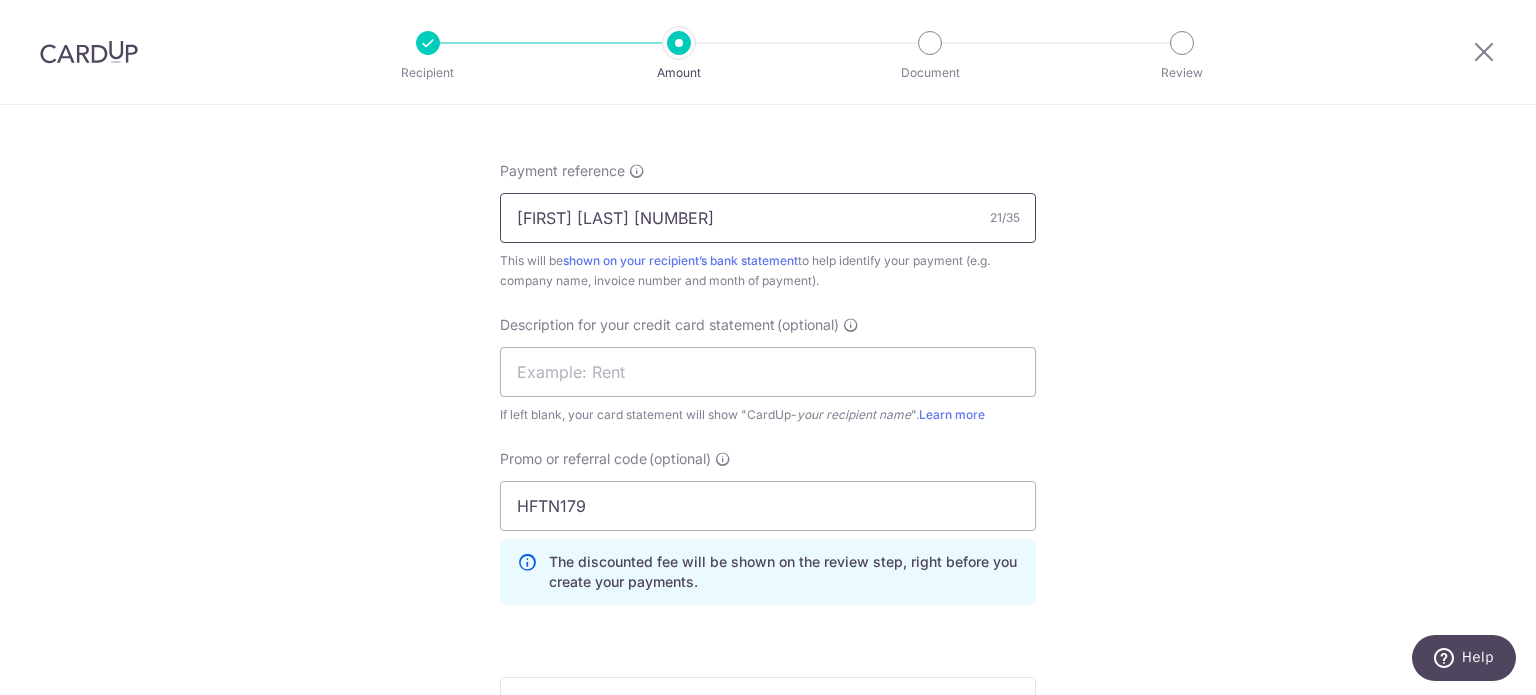 click on "CARINNA THAM 93876254" at bounding box center [768, 218] 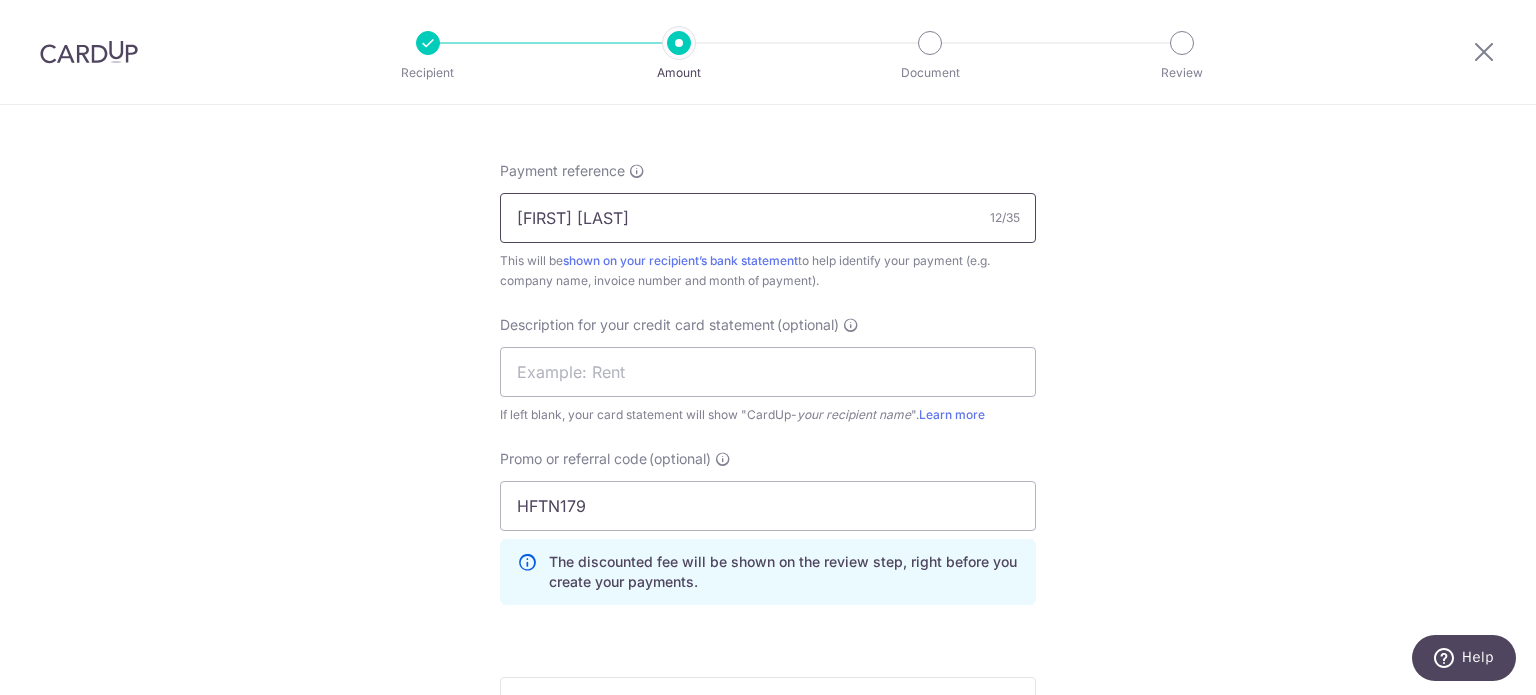type on "CARINNA THAM" 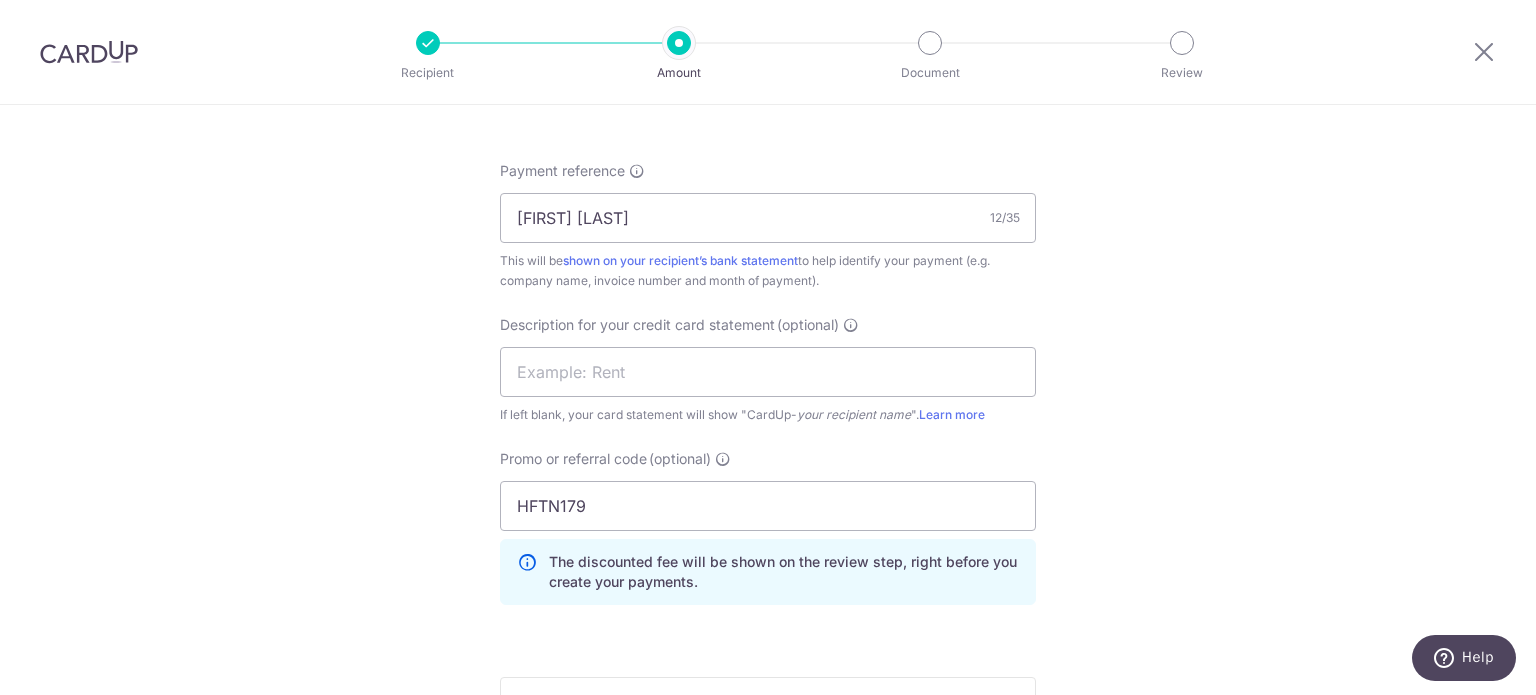click on "Tell us more about your payment
Enter payment amount
SGD
5,714.52
5714.52
GST
(optional)
SGD
Recipient added successfully!
Select Card
**** 5782
Add credit card
Your Cards
**** 4029
**** 8587
**** 0000
**** 5782" at bounding box center [768, -23] 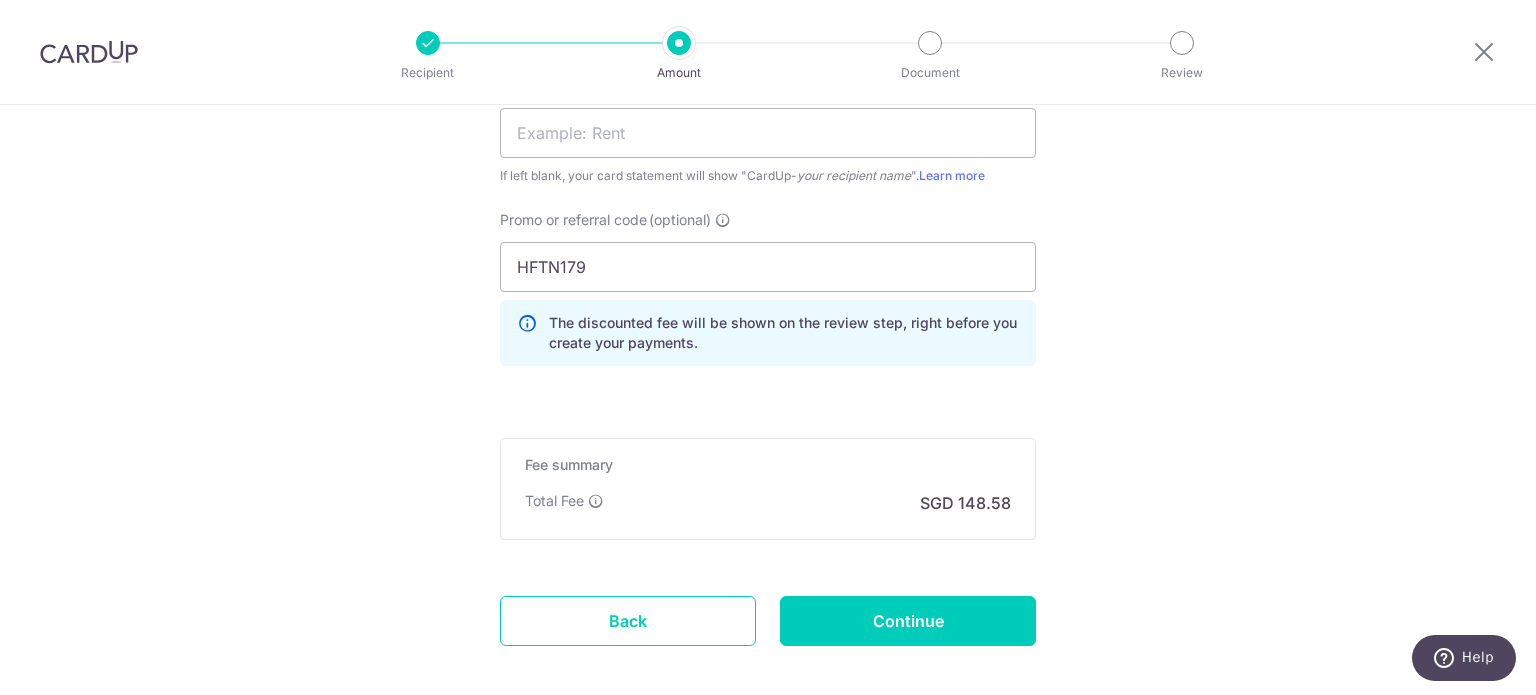 scroll, scrollTop: 1433, scrollLeft: 0, axis: vertical 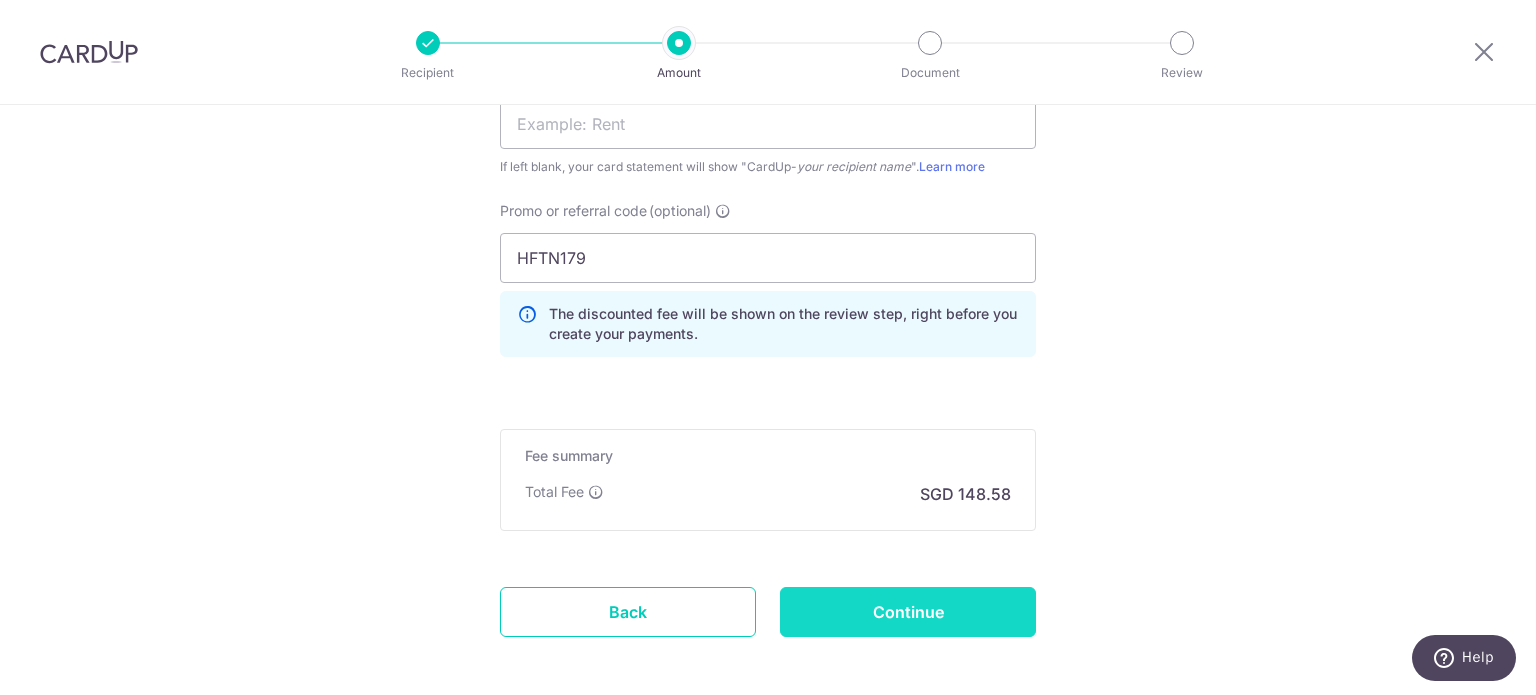 click on "Continue" at bounding box center (908, 612) 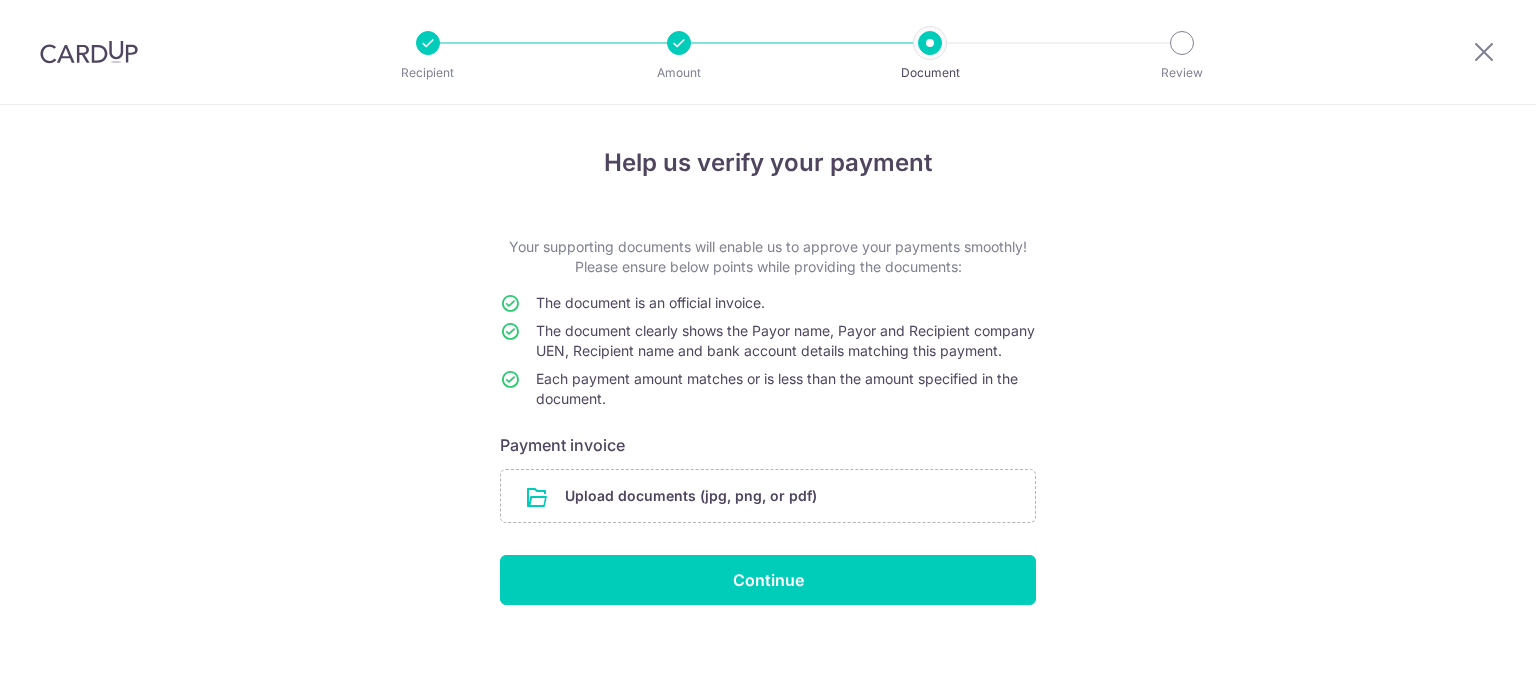 scroll, scrollTop: 0, scrollLeft: 0, axis: both 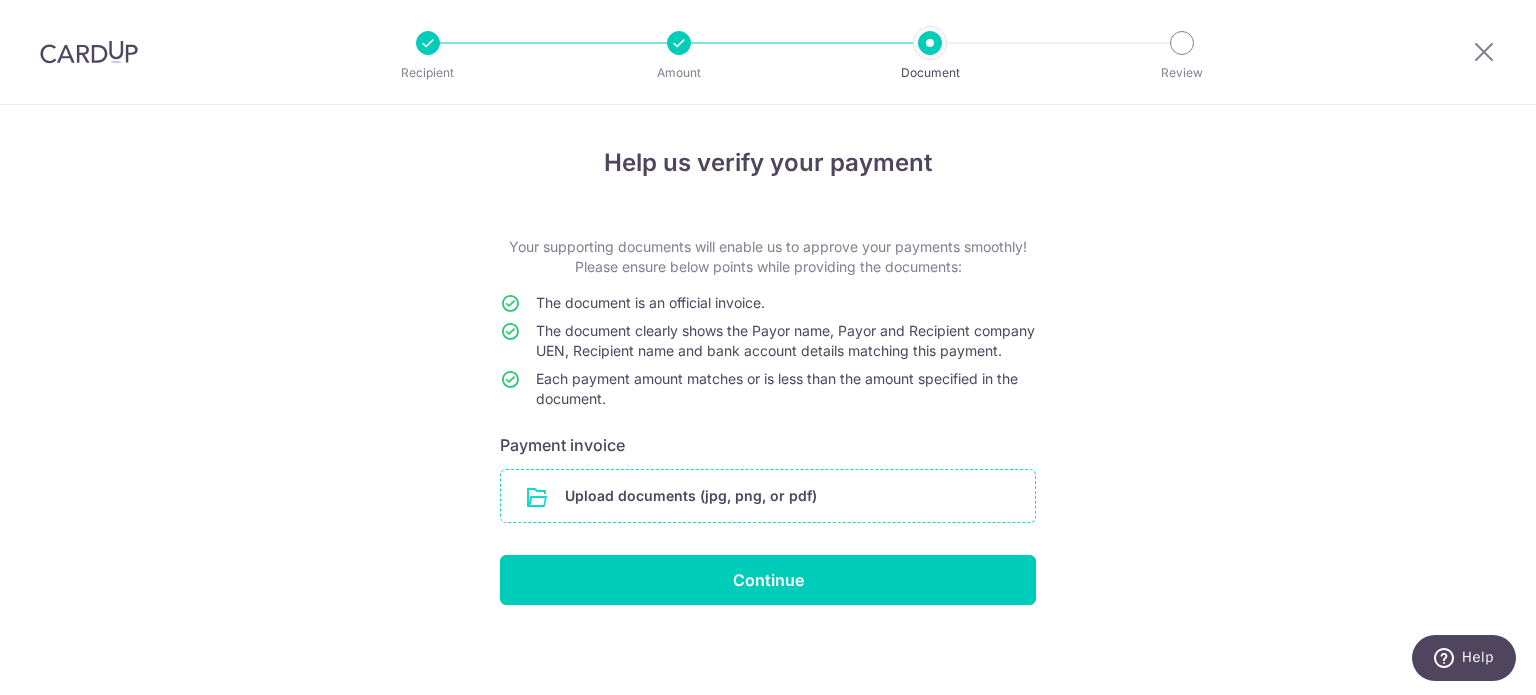 click at bounding box center [768, 496] 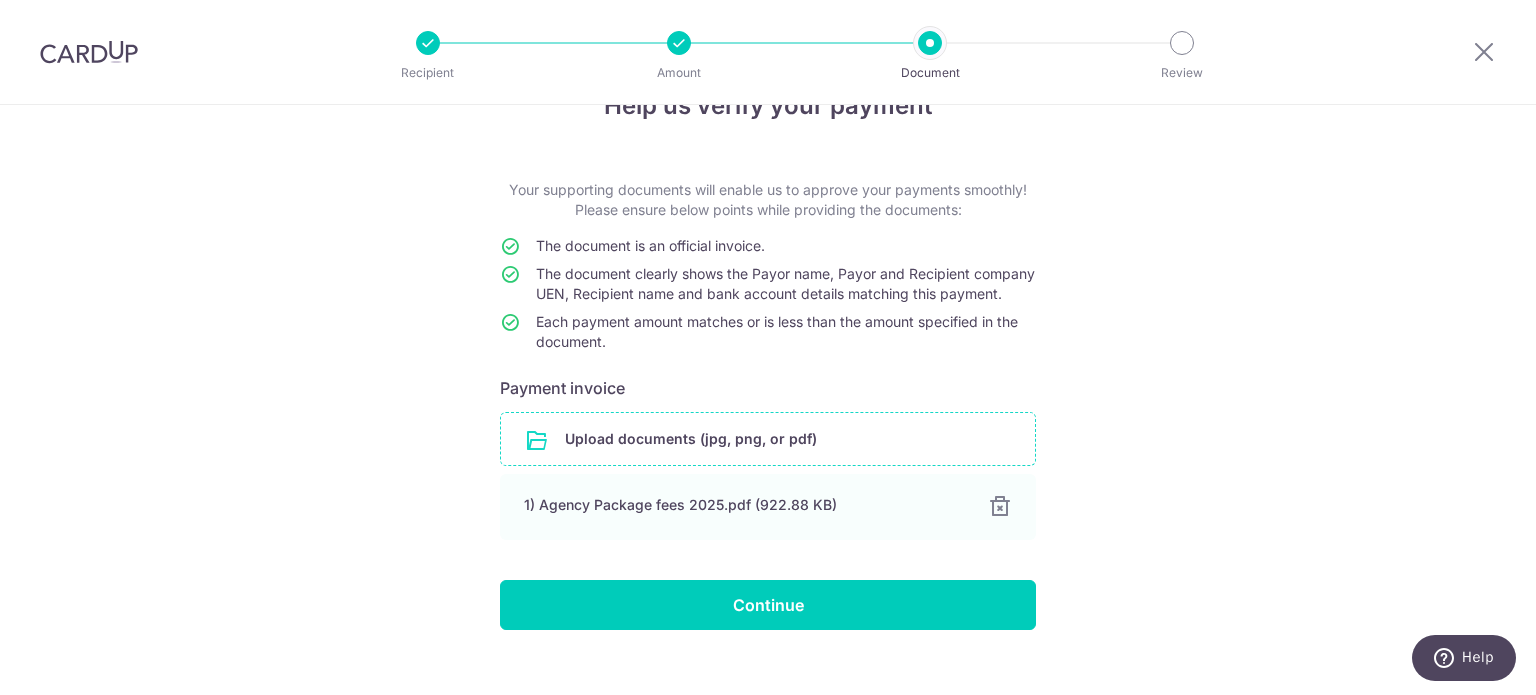 scroll, scrollTop: 100, scrollLeft: 0, axis: vertical 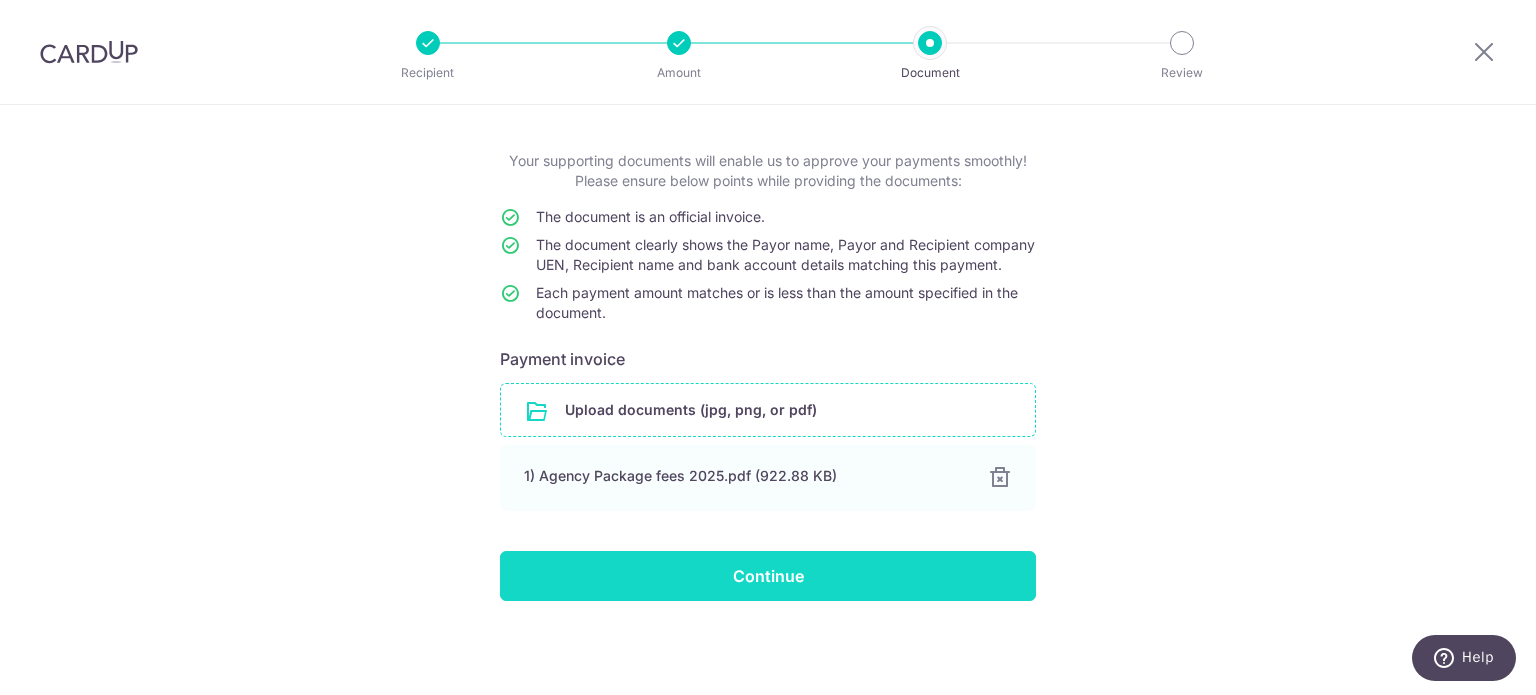 click on "Continue" at bounding box center (768, 576) 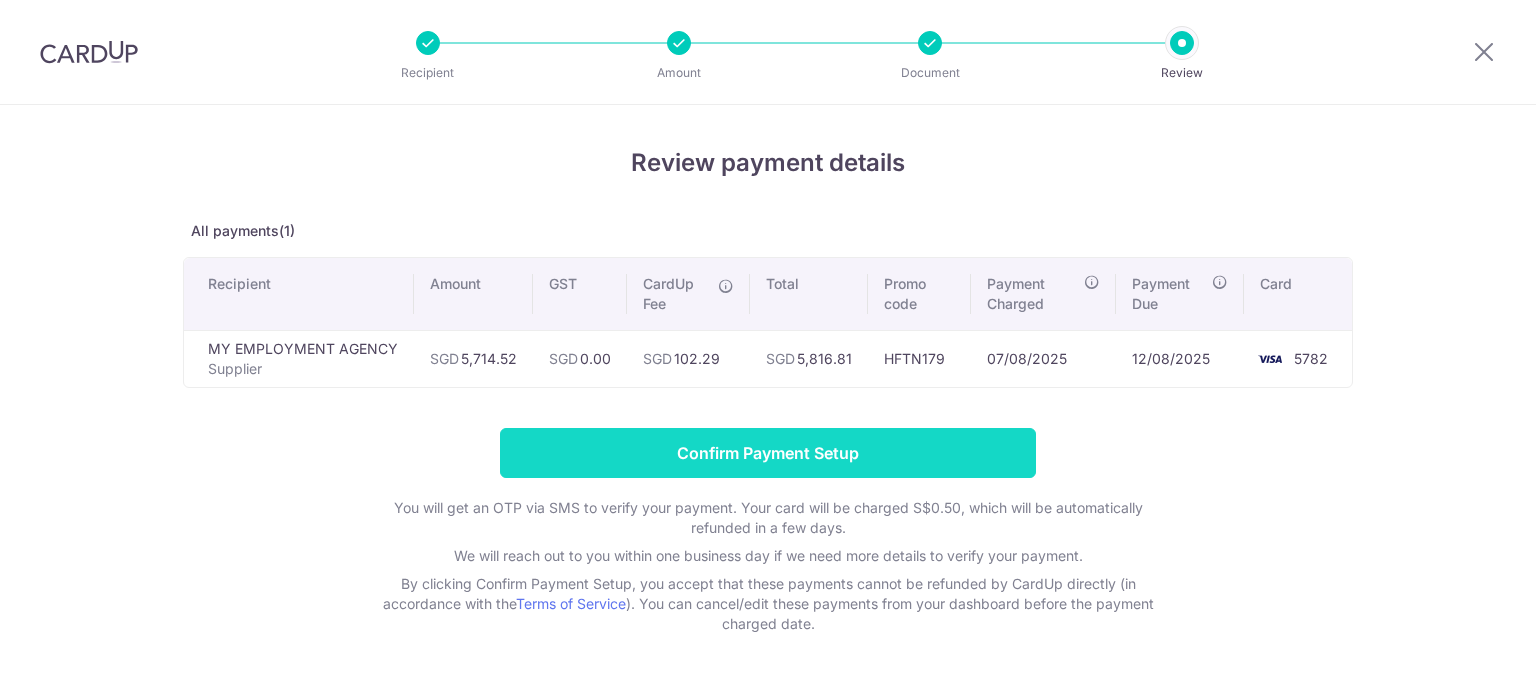 scroll, scrollTop: 0, scrollLeft: 0, axis: both 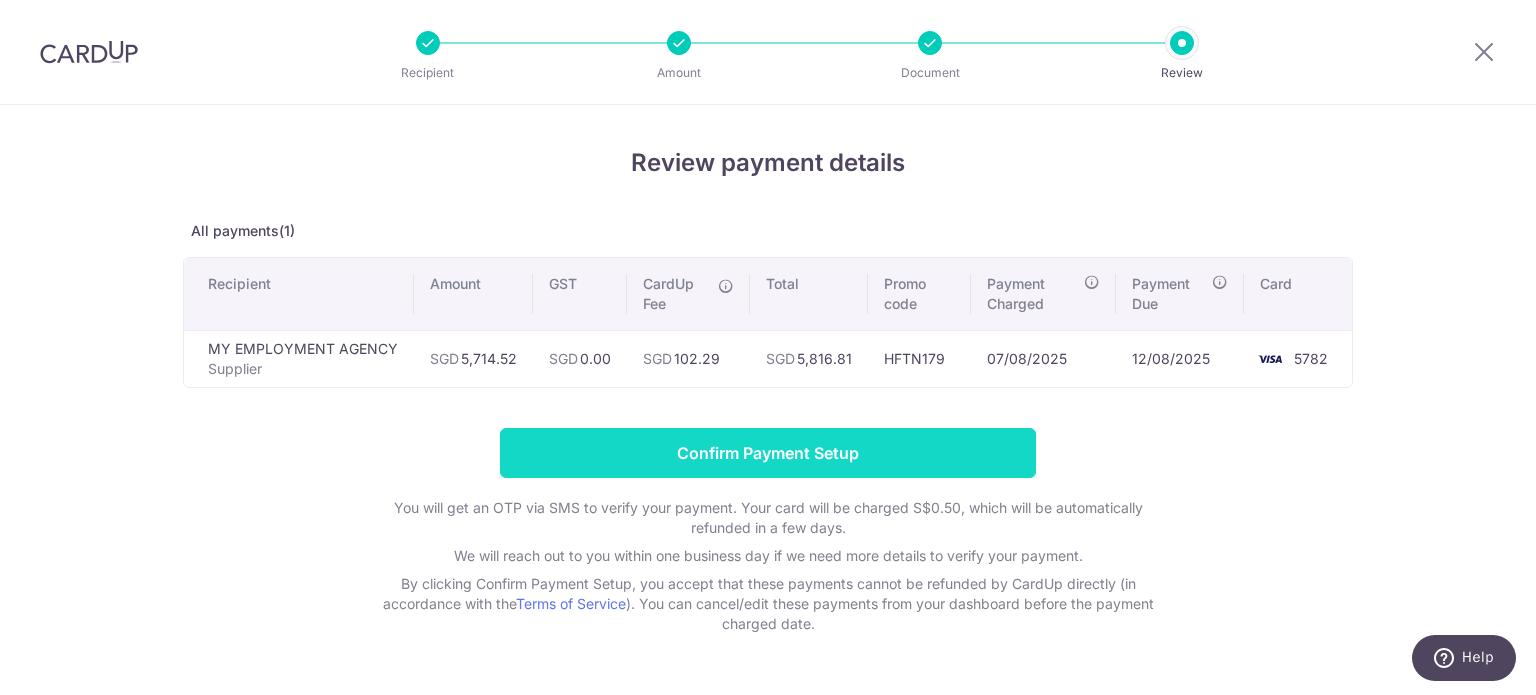click on "Confirm Payment Setup" at bounding box center [768, 453] 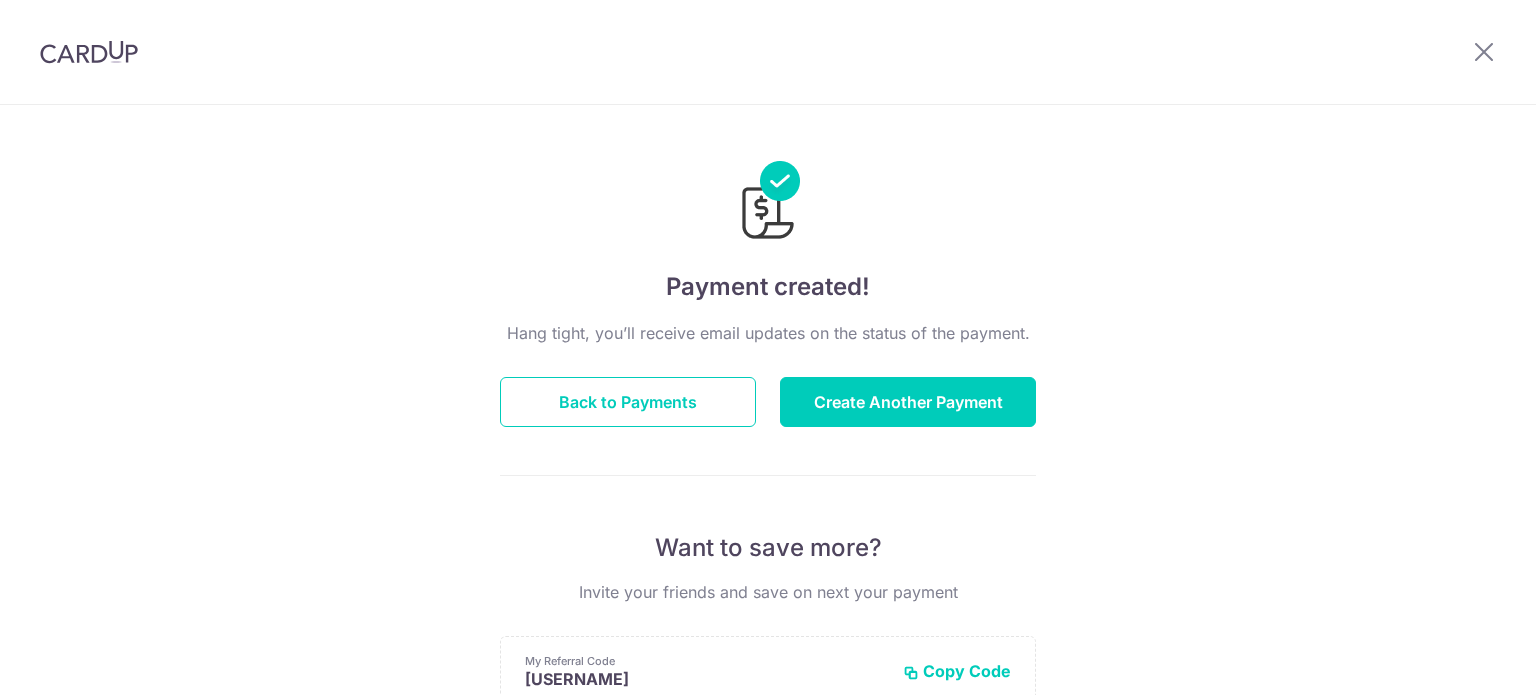 scroll, scrollTop: 0, scrollLeft: 0, axis: both 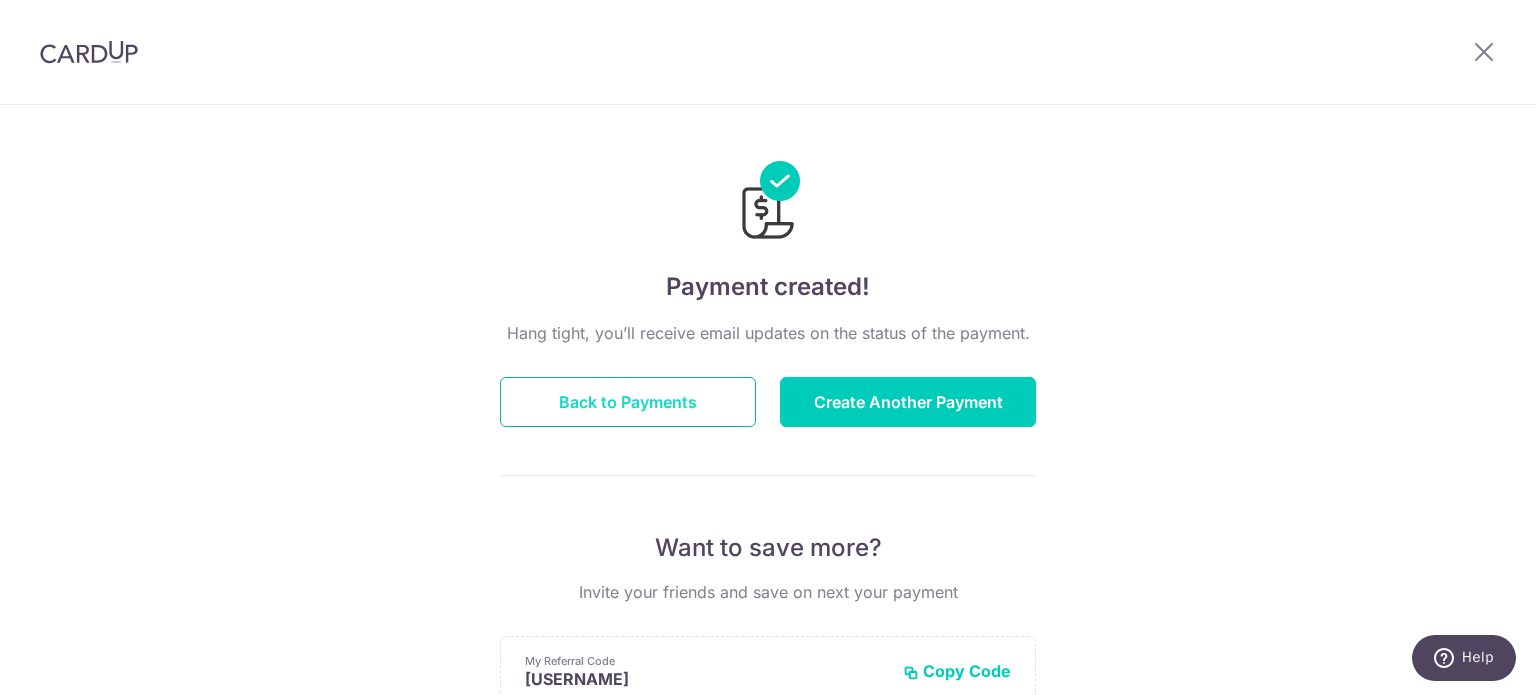 click on "Back to Payments" at bounding box center (628, 402) 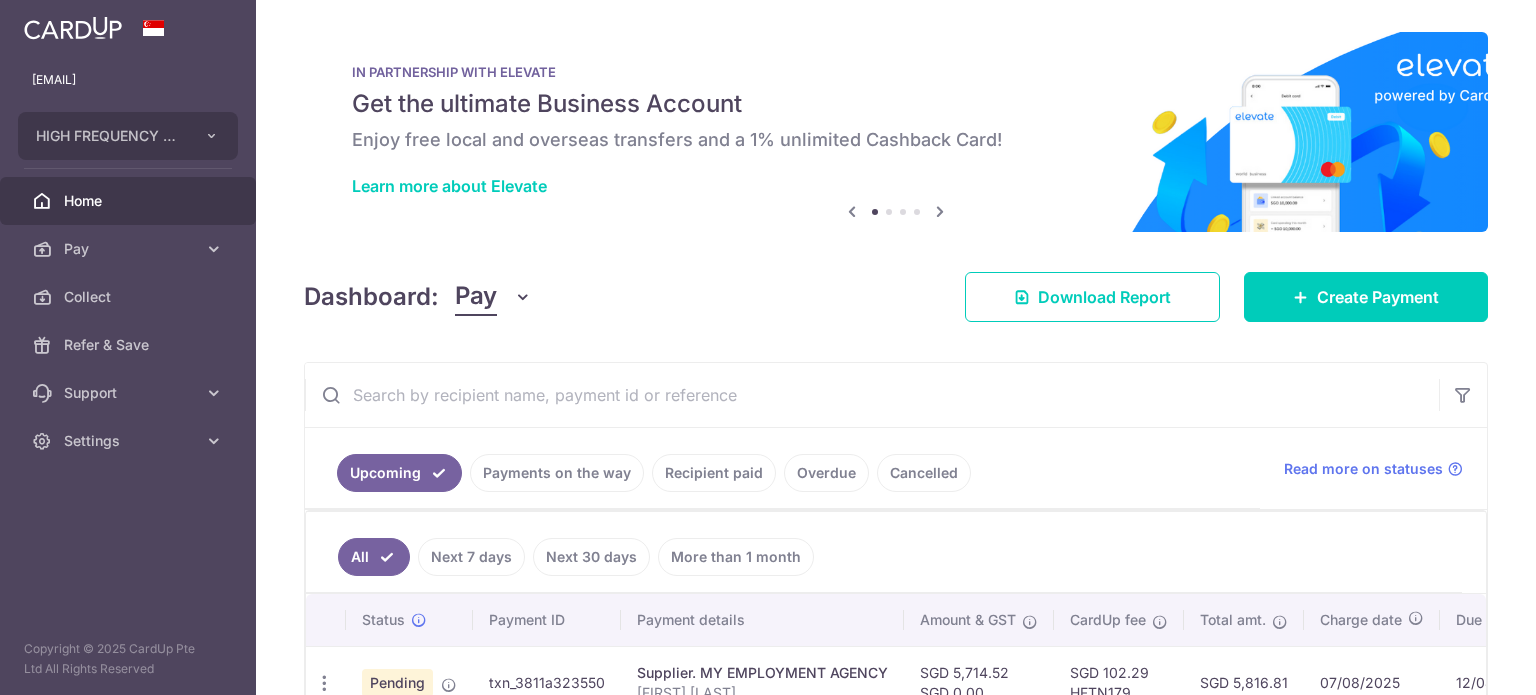 scroll, scrollTop: 0, scrollLeft: 0, axis: both 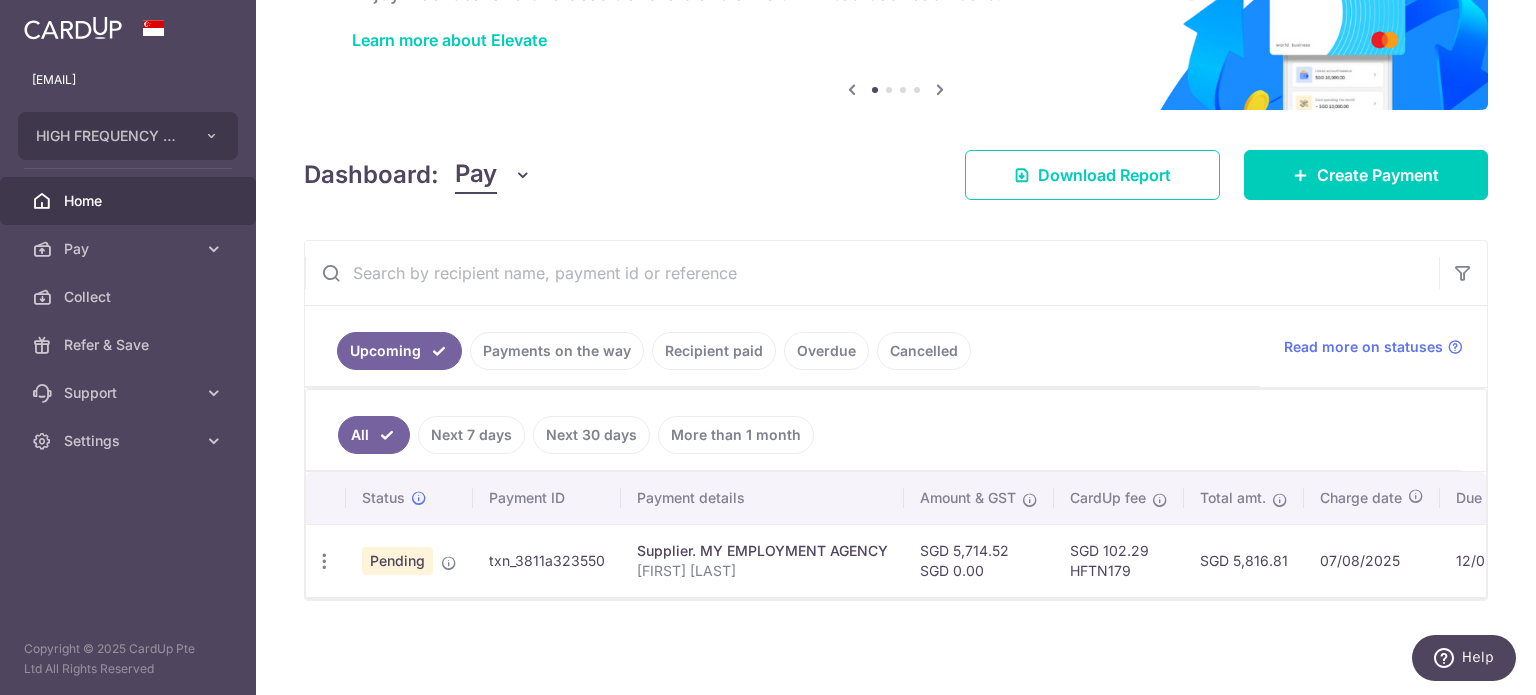 click on "Recipient paid" at bounding box center [714, 351] 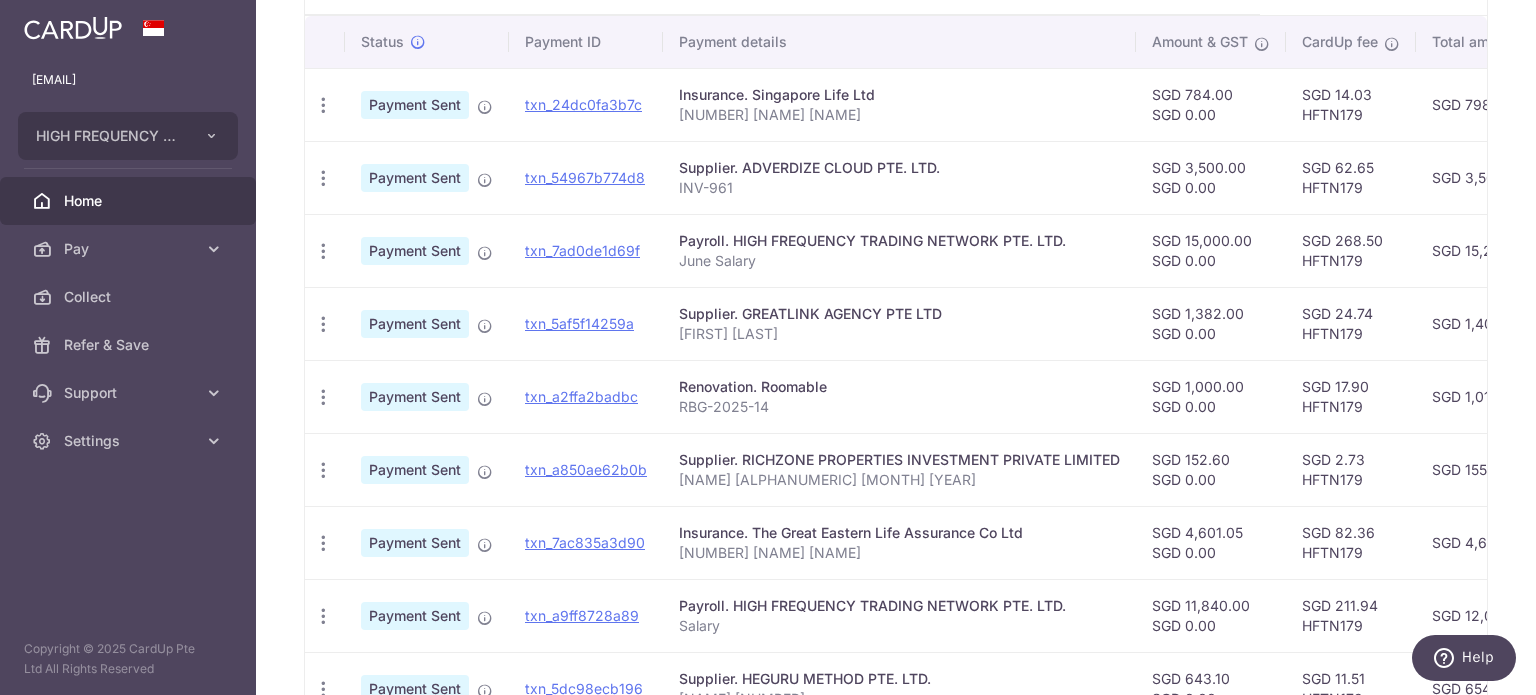 scroll, scrollTop: 552, scrollLeft: 0, axis: vertical 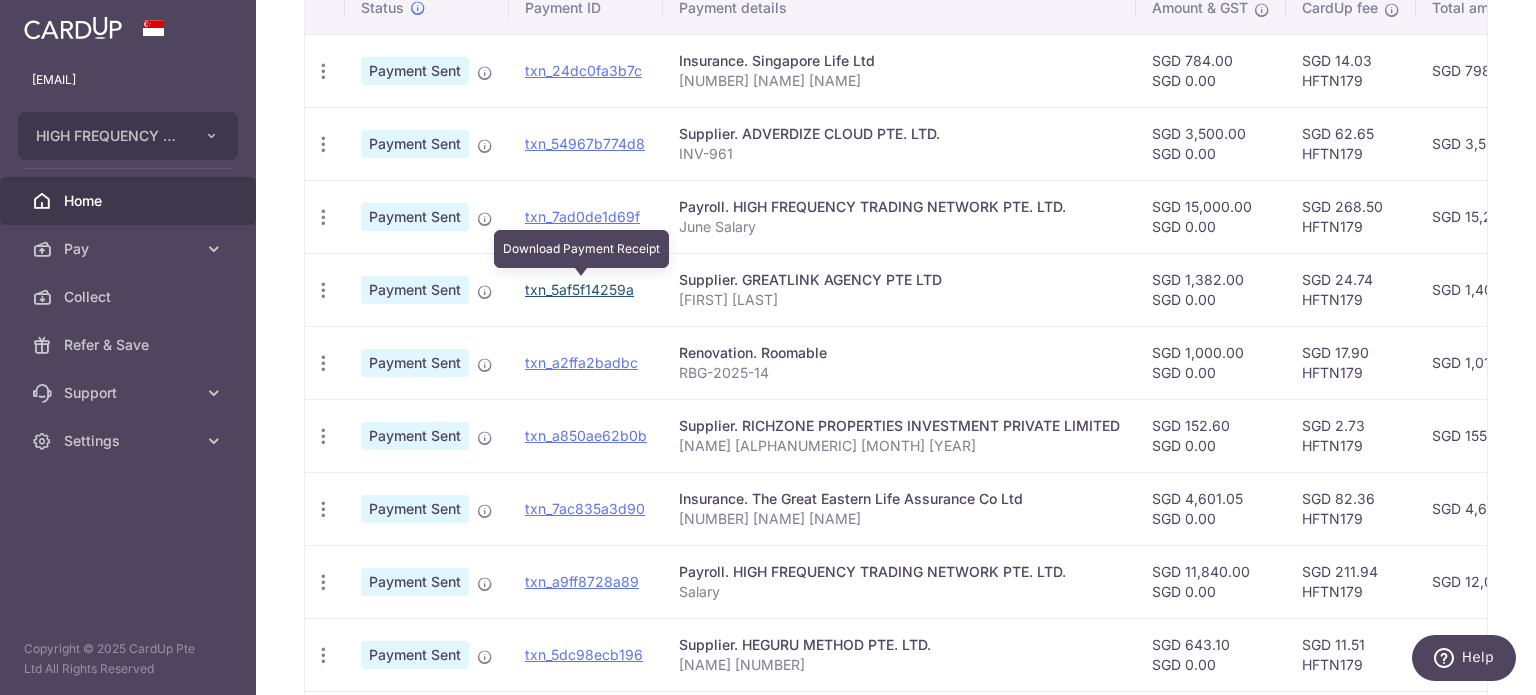 click on "txn_5af5f14259a" at bounding box center [579, 289] 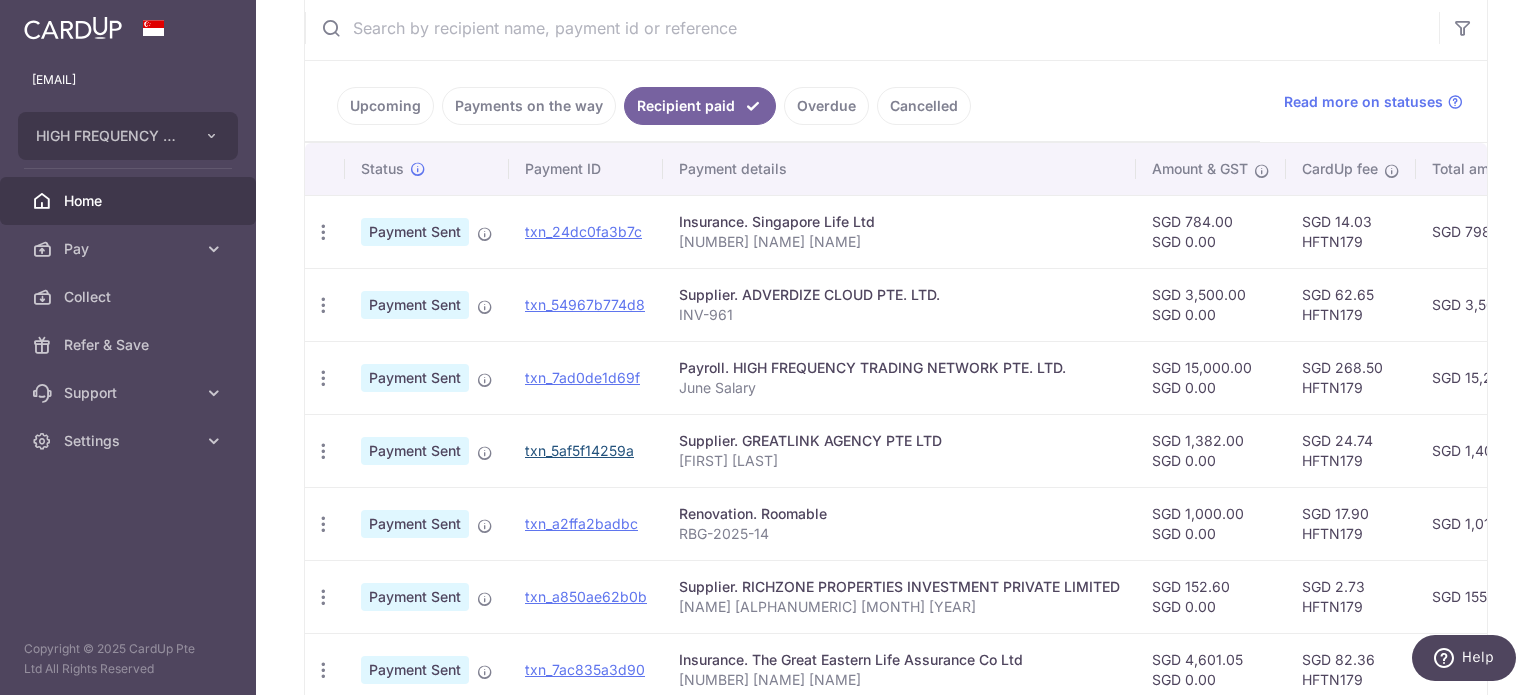 scroll, scrollTop: 252, scrollLeft: 0, axis: vertical 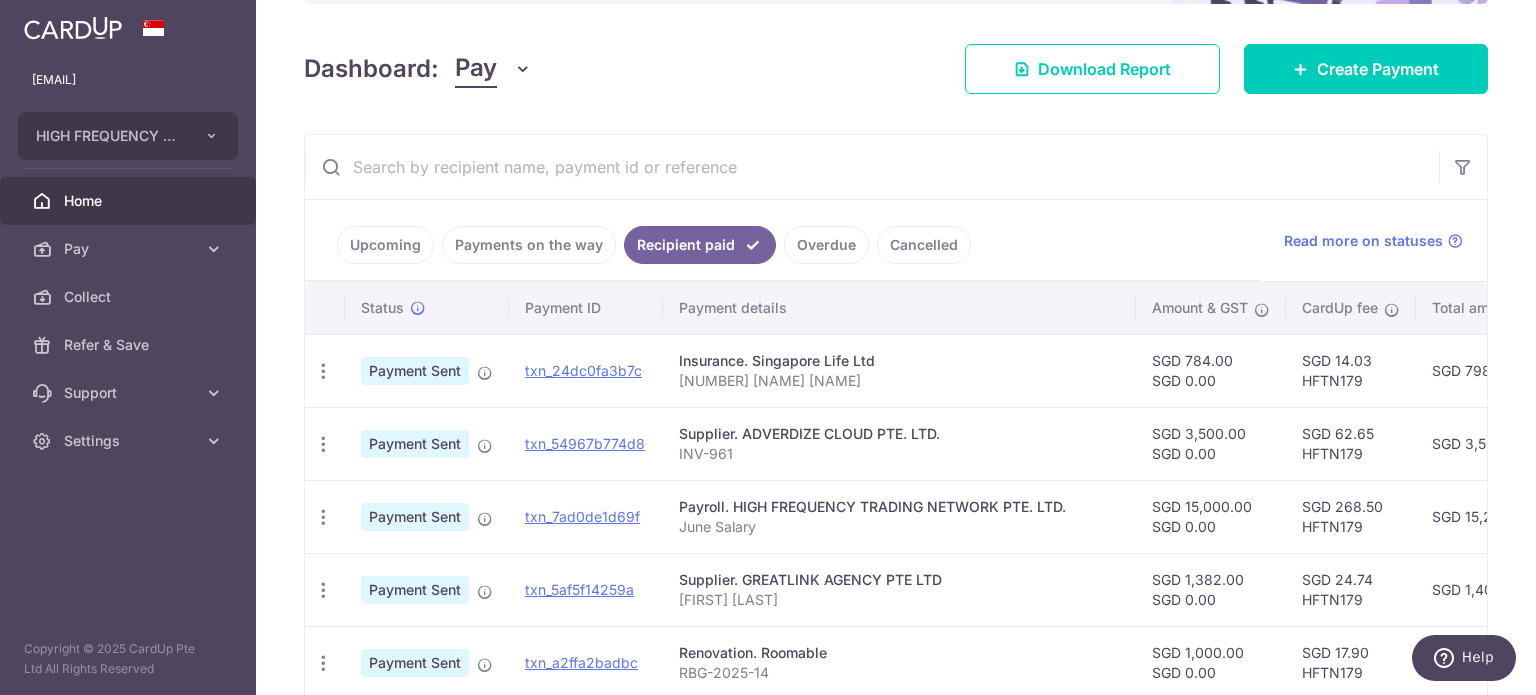 click on "Upcoming" at bounding box center (385, 245) 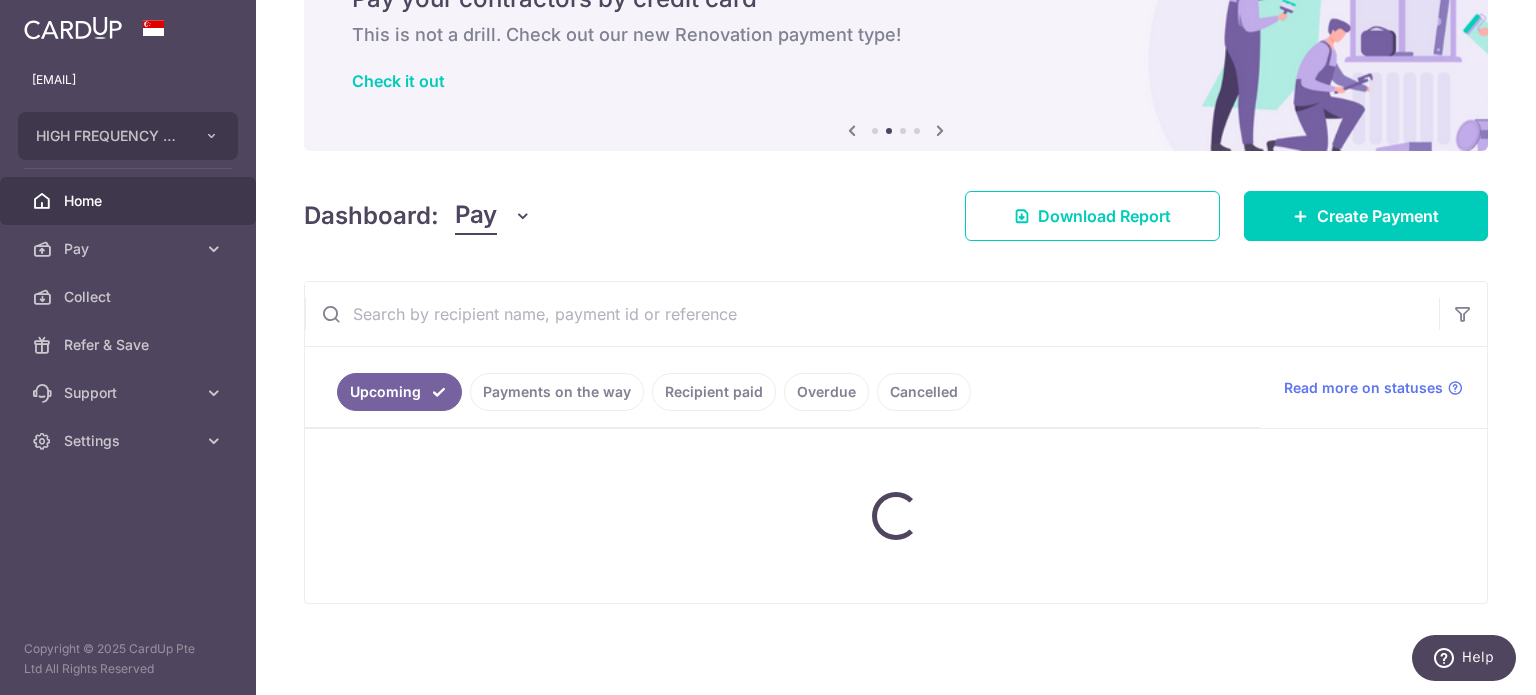 scroll, scrollTop: 152, scrollLeft: 0, axis: vertical 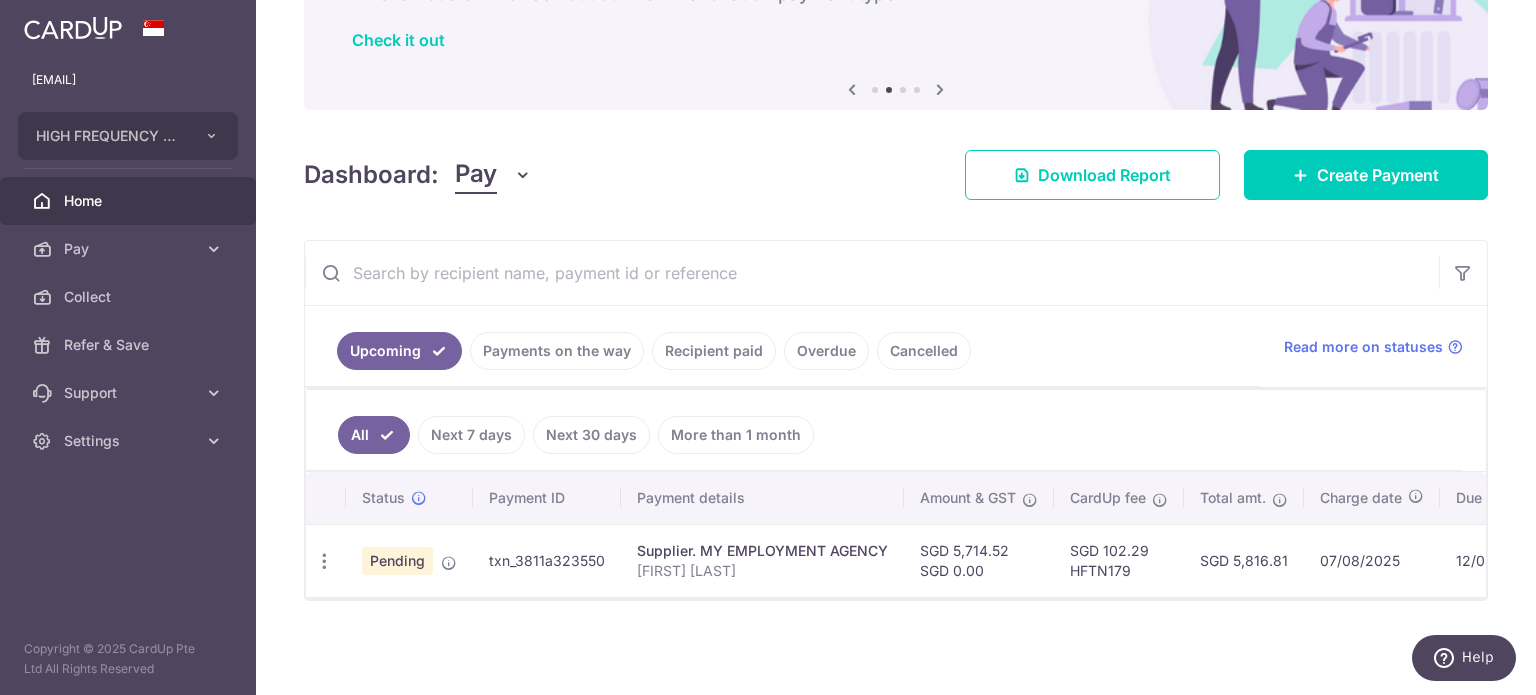 drag, startPoint x: 699, startPoint y: 538, endPoint x: 886, endPoint y: 535, distance: 187.02406 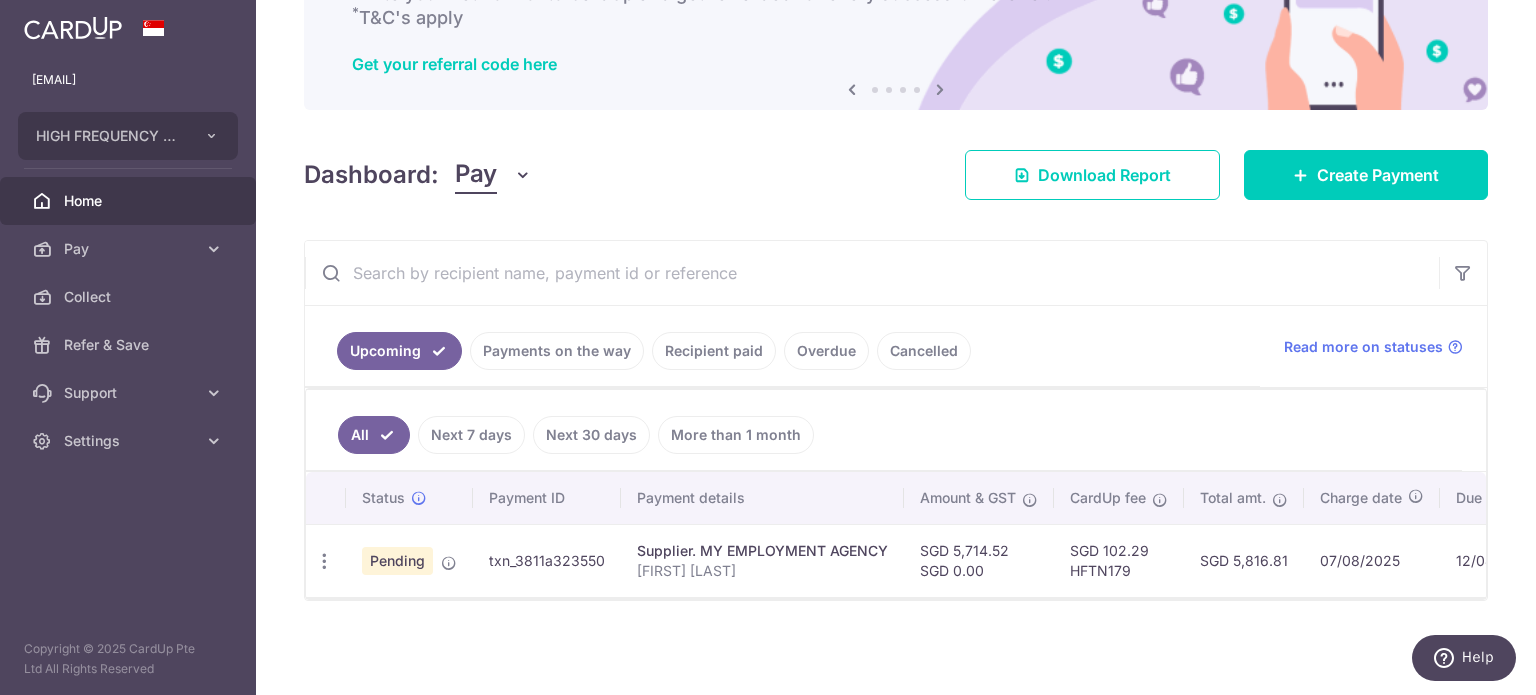click on "[FIRST] [LAST]" at bounding box center [762, 571] 